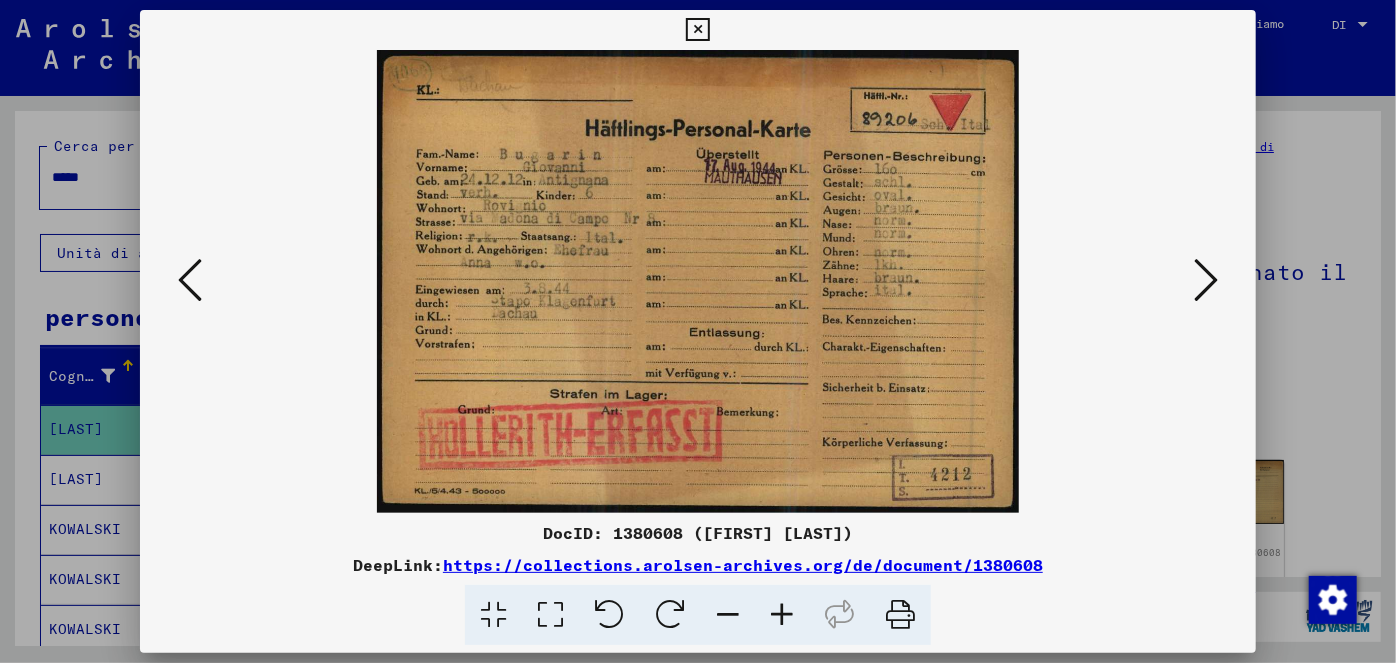scroll, scrollTop: 0, scrollLeft: 0, axis: both 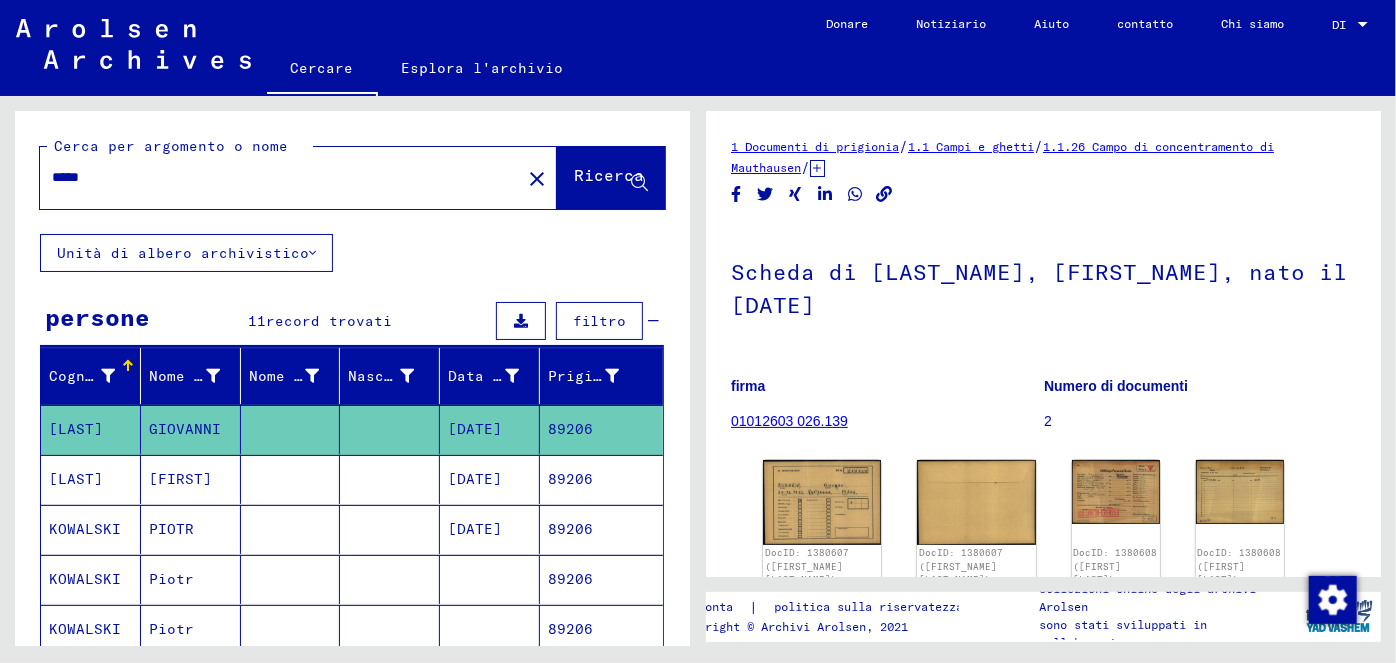 drag, startPoint x: 94, startPoint y: 174, endPoint x: 78, endPoint y: 176, distance: 16.124516 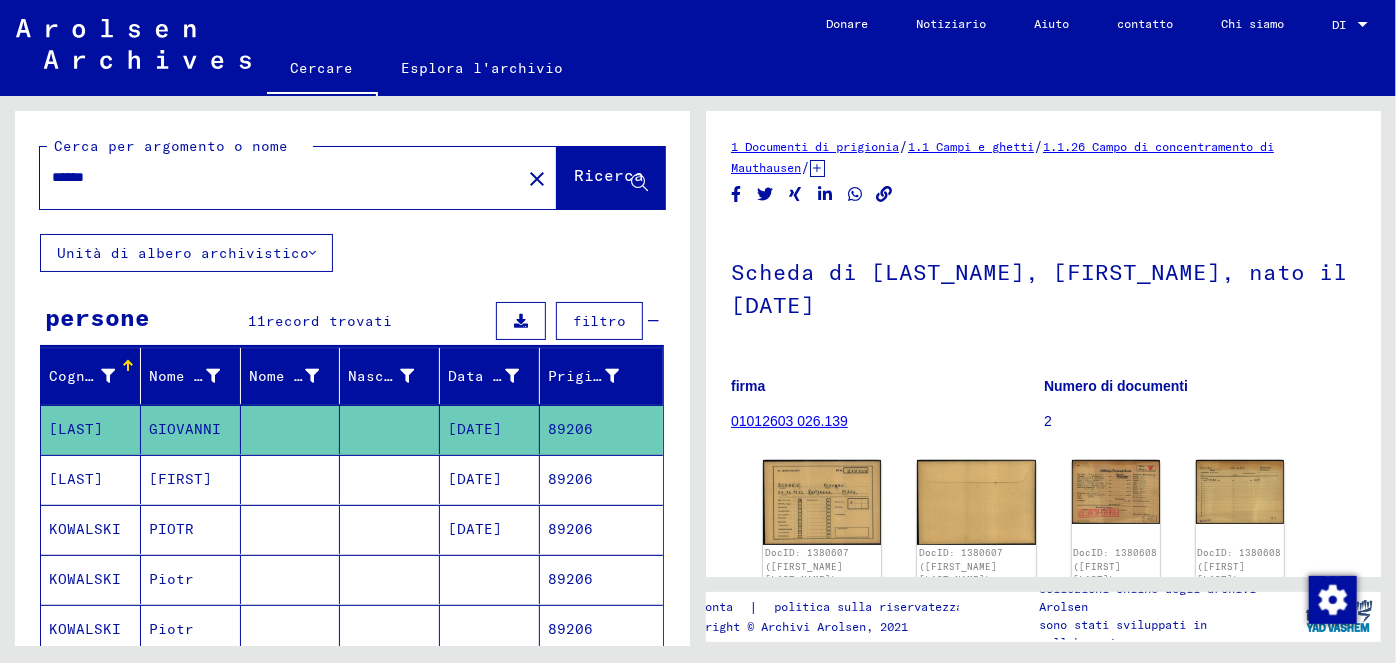 type on "******" 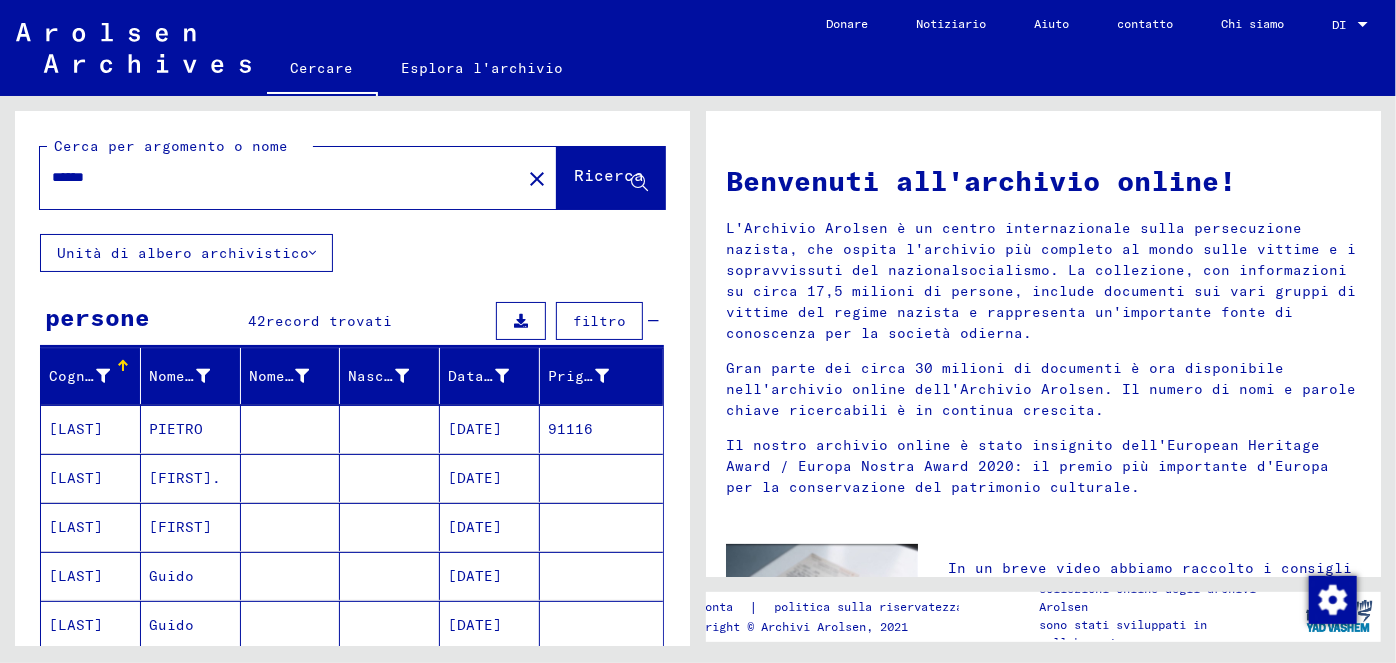 click on "[DATE]" at bounding box center [475, 478] 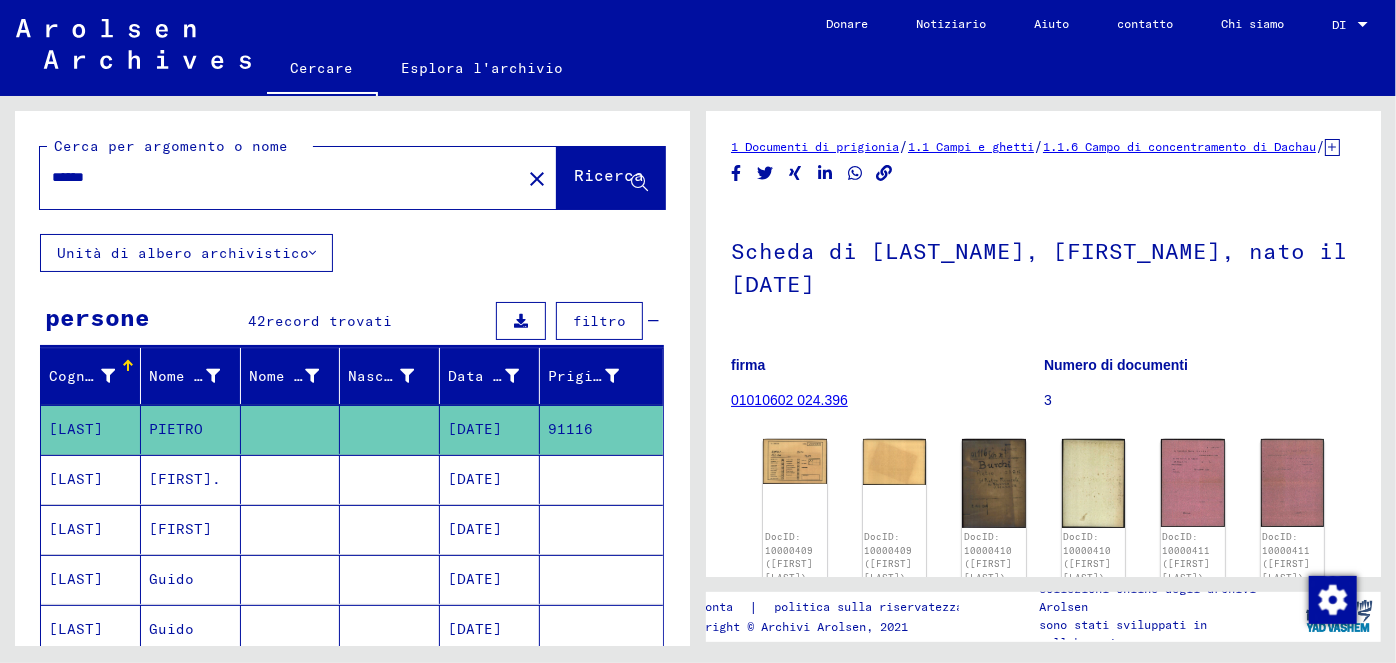 scroll, scrollTop: 0, scrollLeft: 0, axis: both 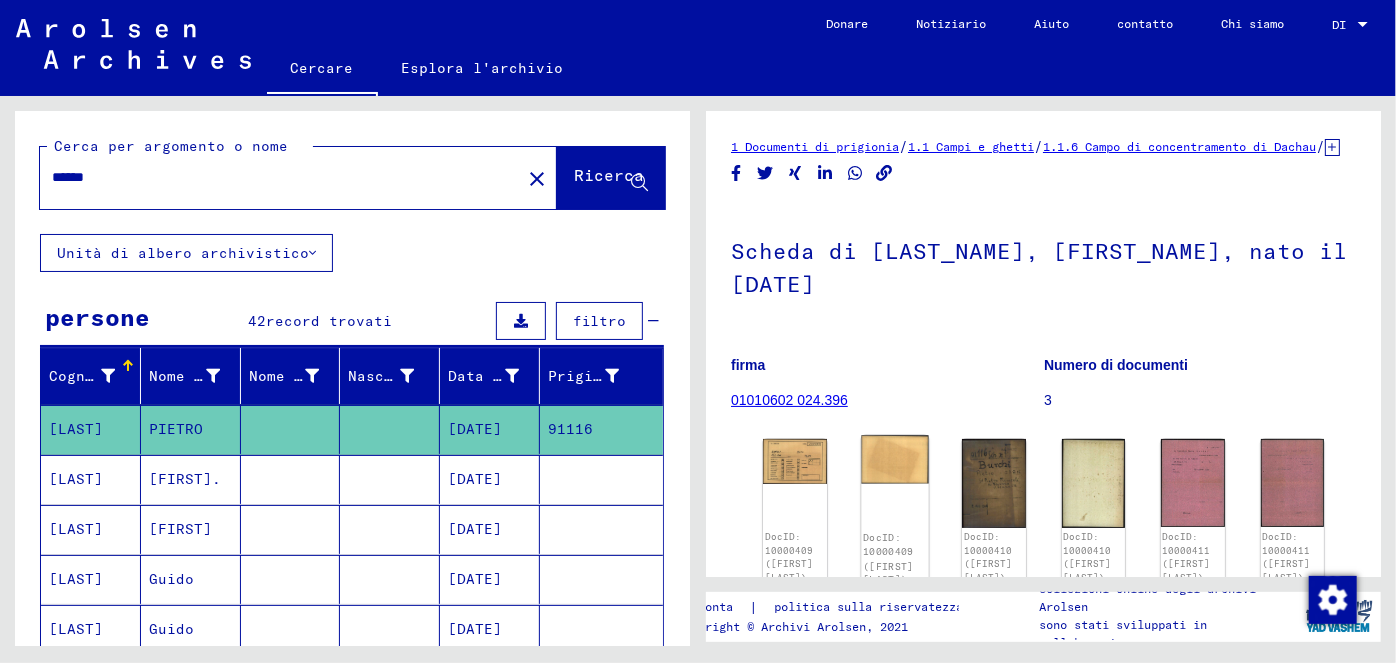 click 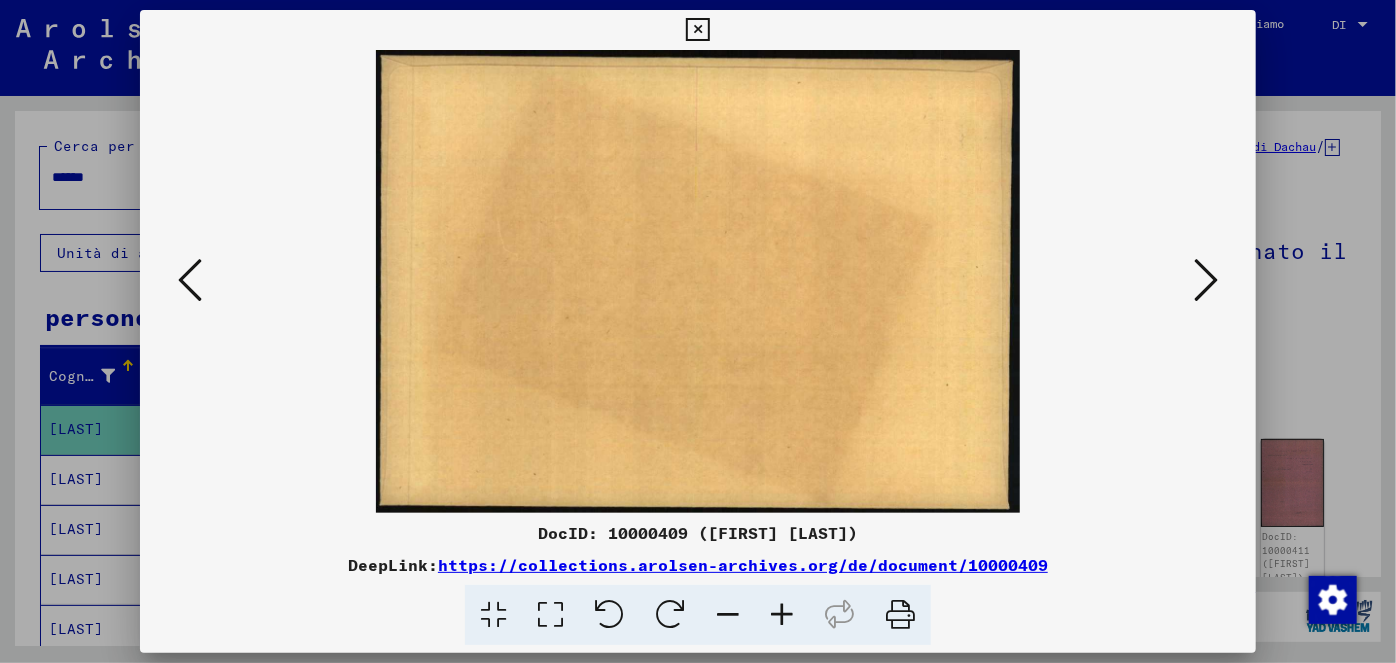click at bounding box center (1206, 280) 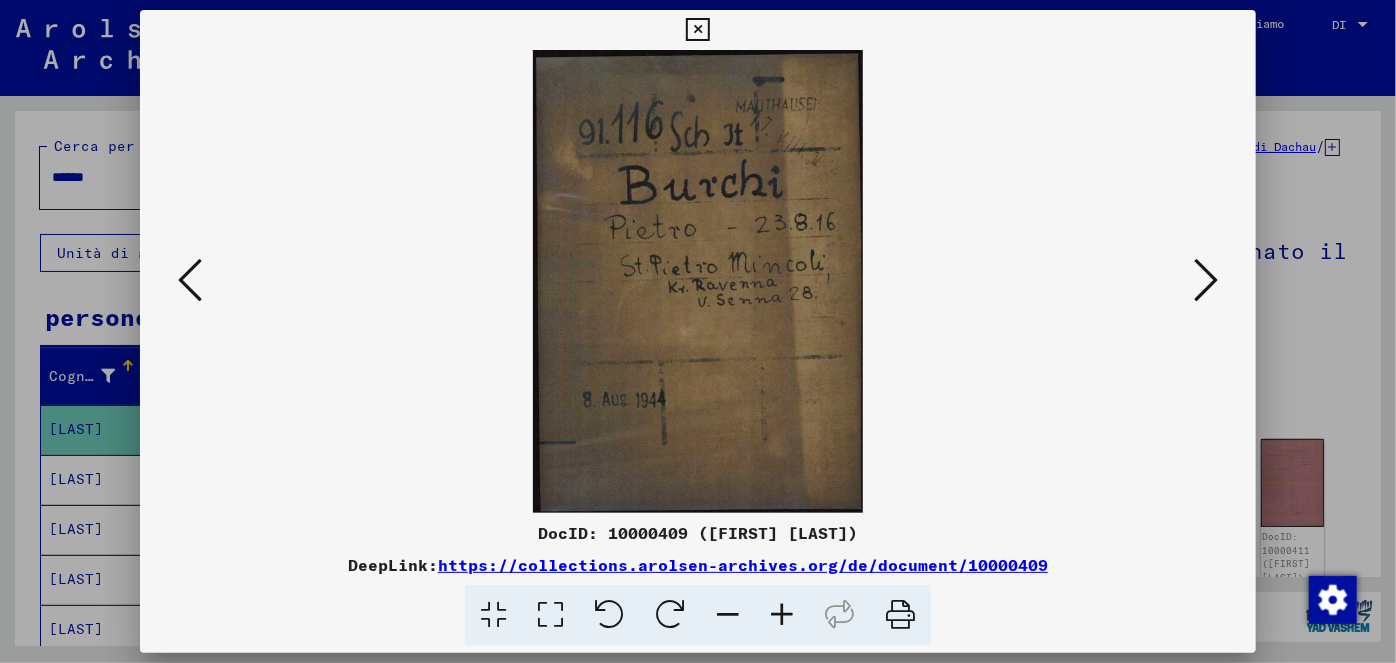click at bounding box center (1206, 280) 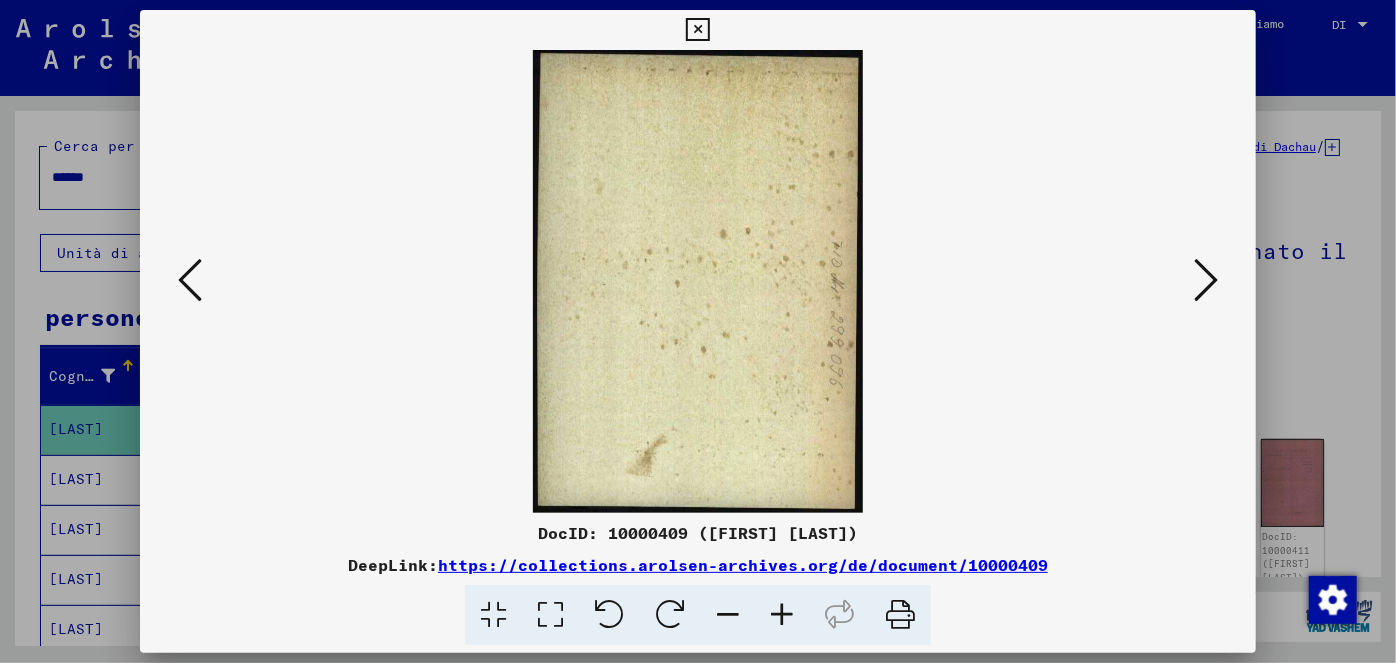 click at bounding box center (190, 280) 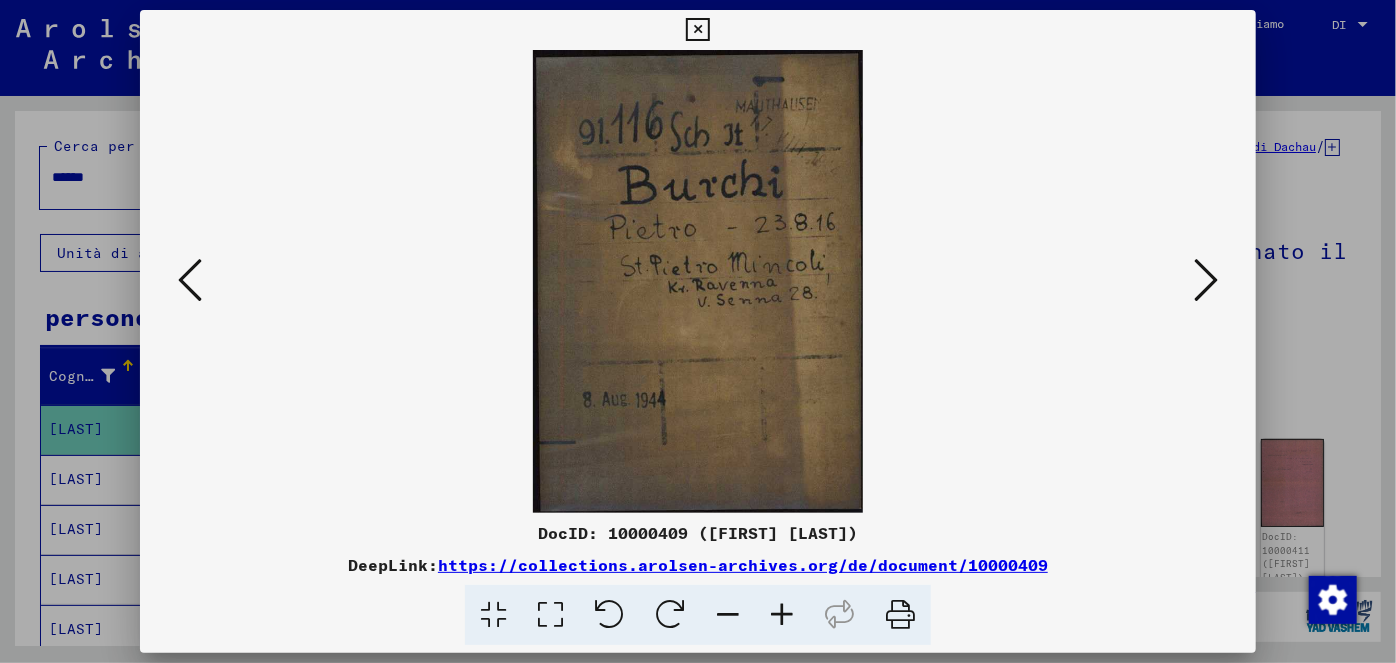 click at bounding box center (1206, 280) 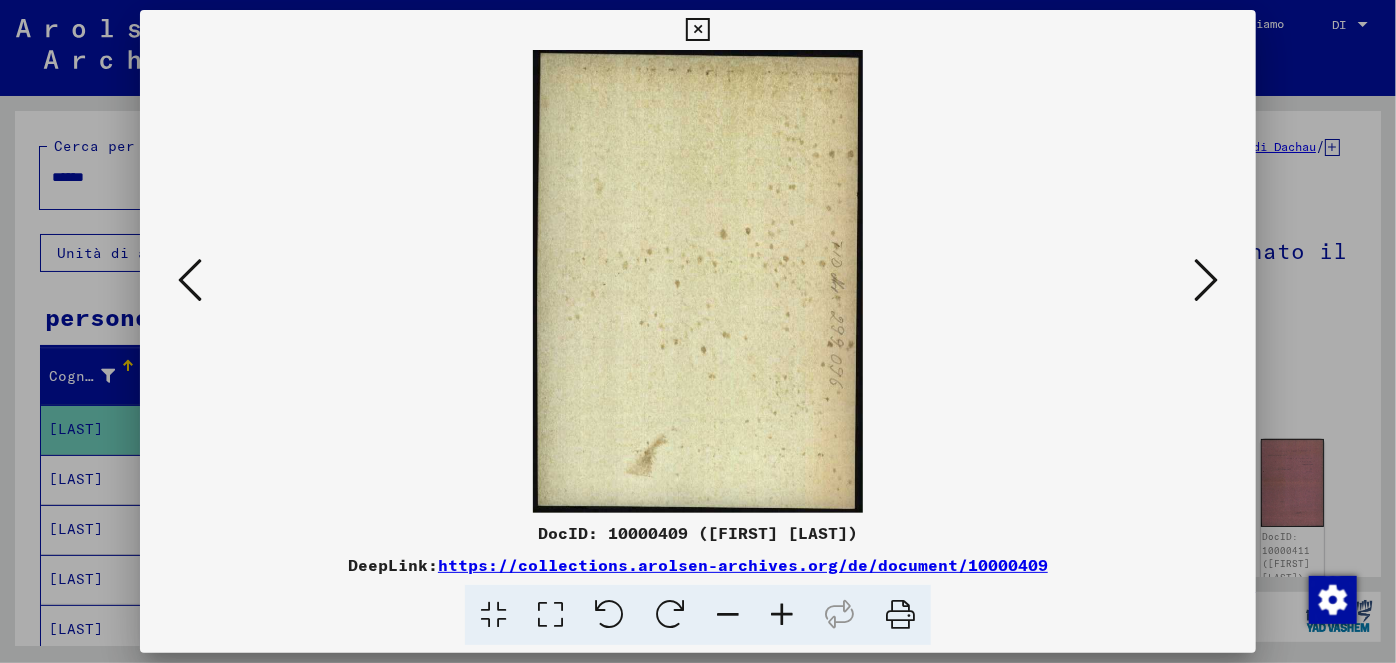 click at bounding box center (1206, 280) 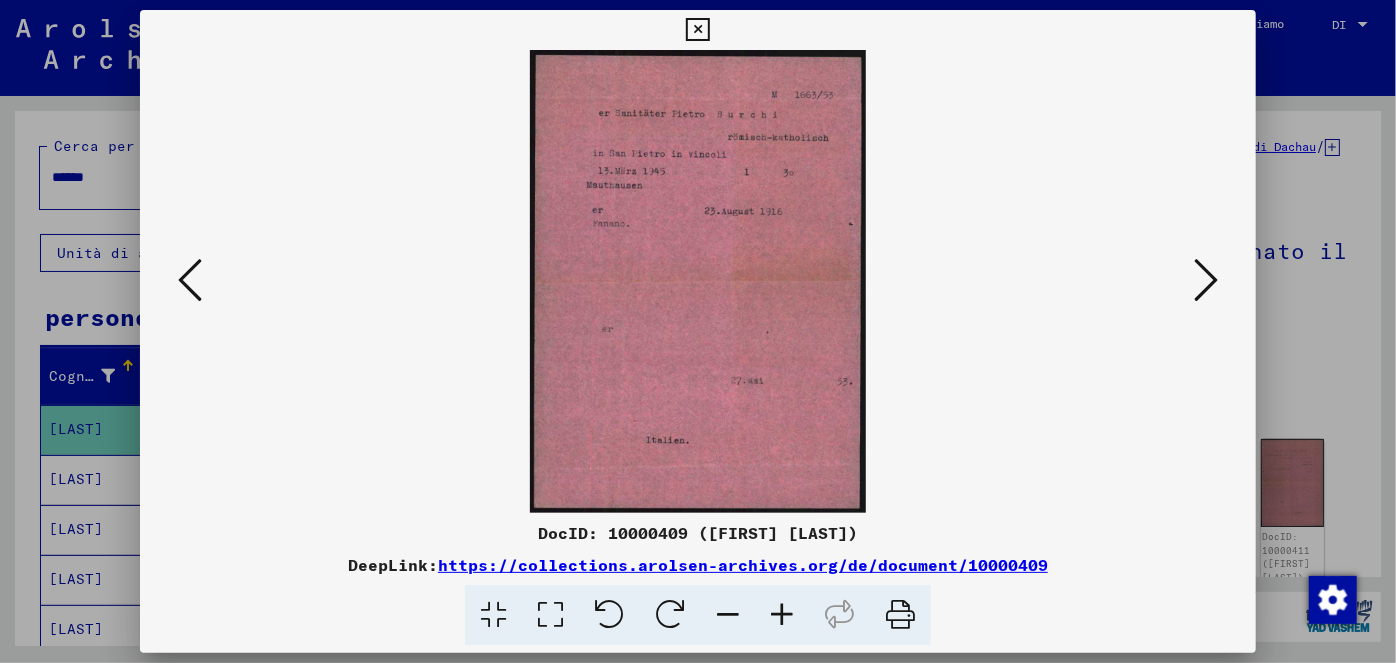 click at bounding box center (782, 615) 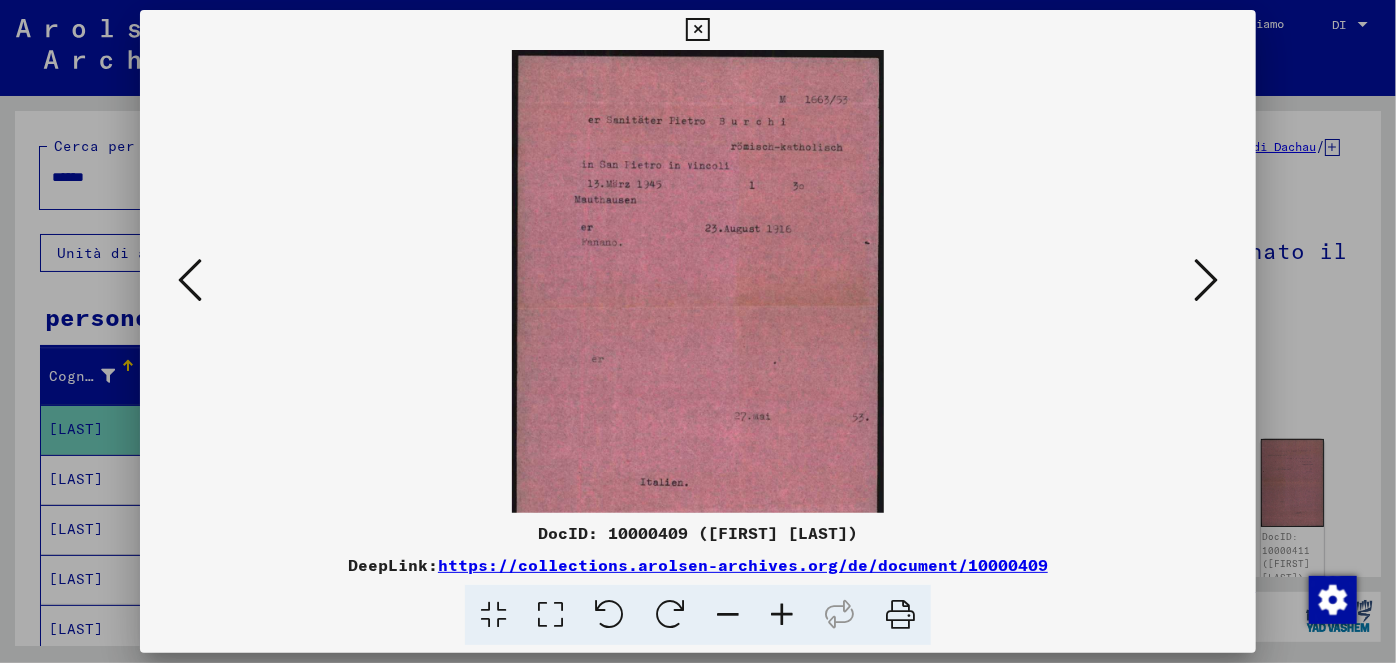 click at bounding box center (782, 615) 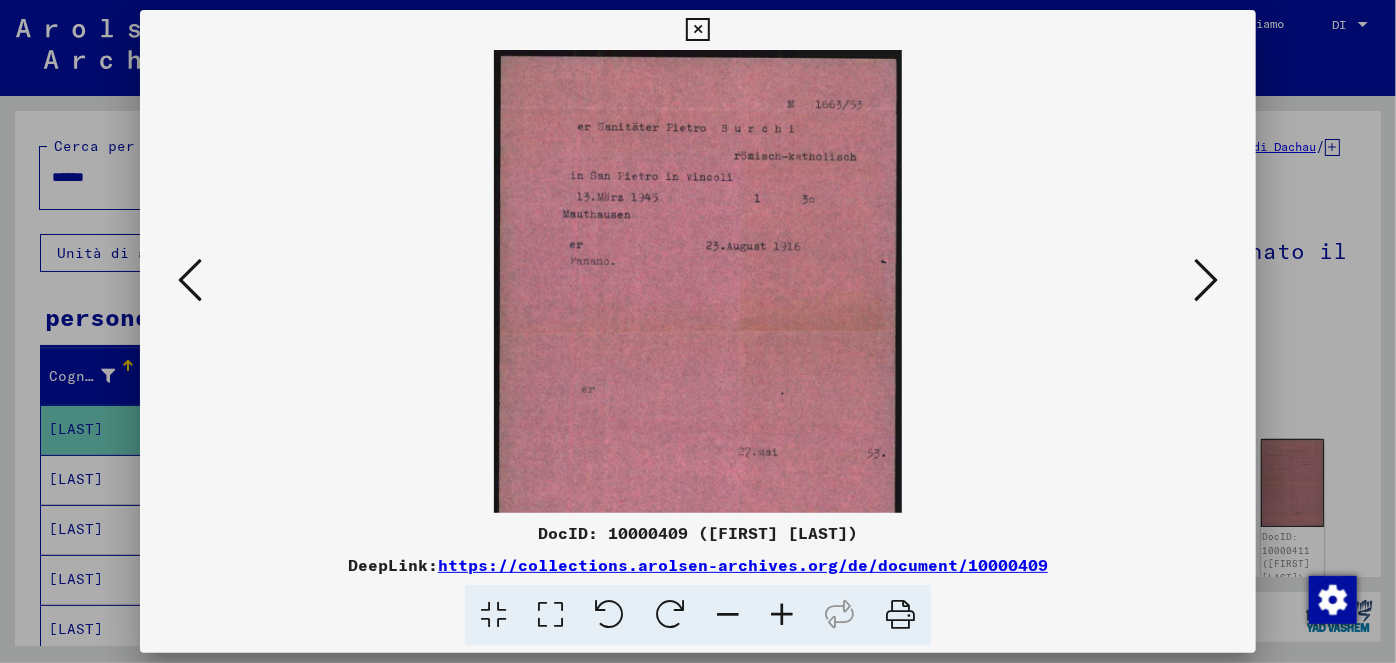 click at bounding box center [782, 615] 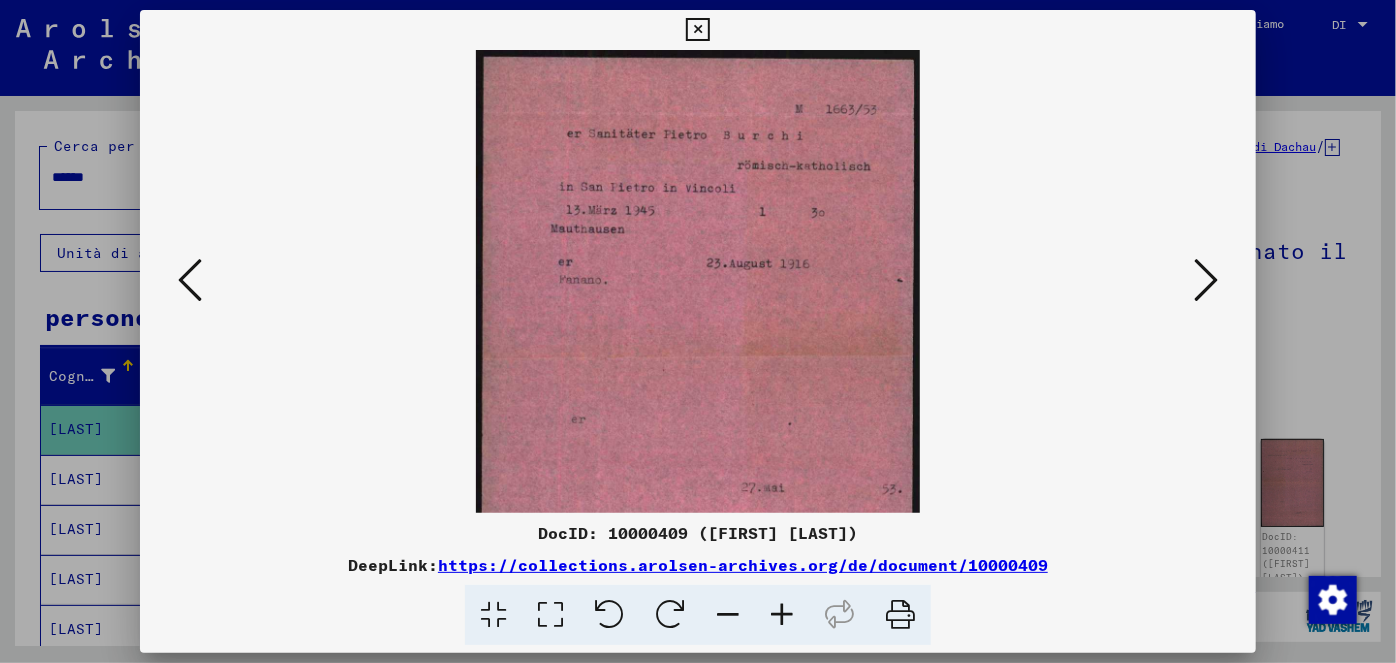 click at bounding box center [782, 615] 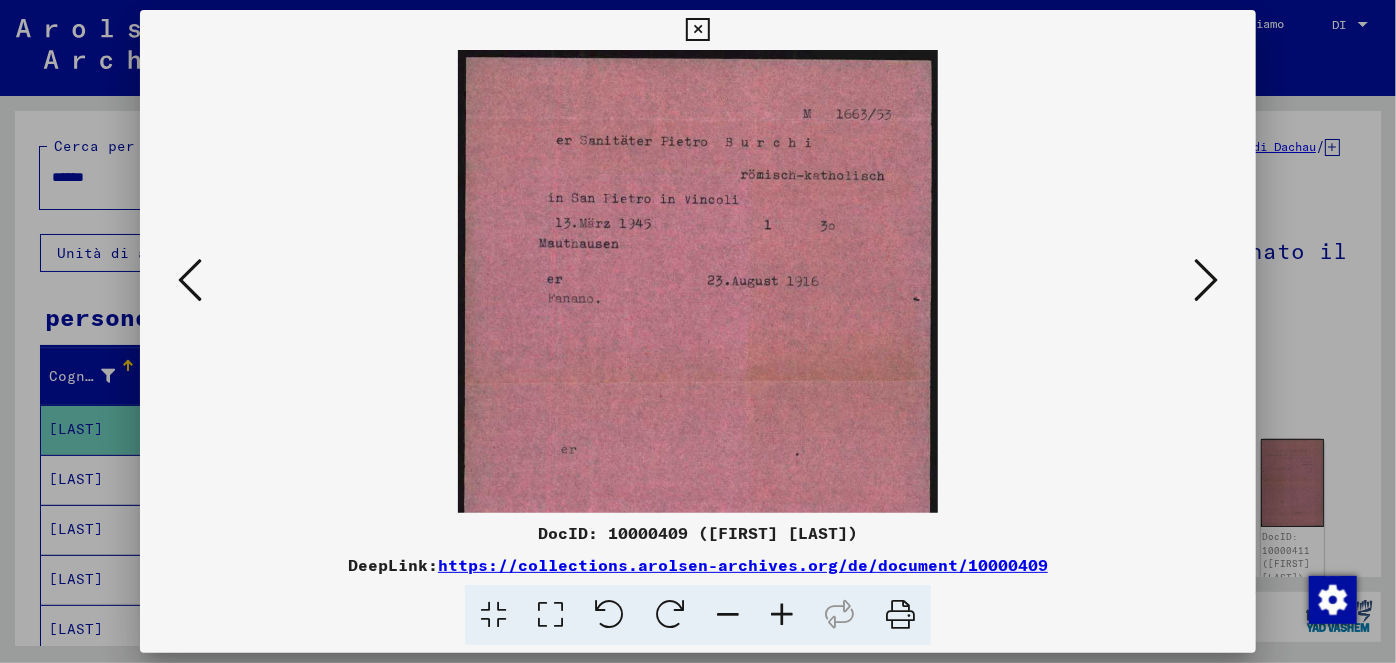 click at bounding box center (782, 615) 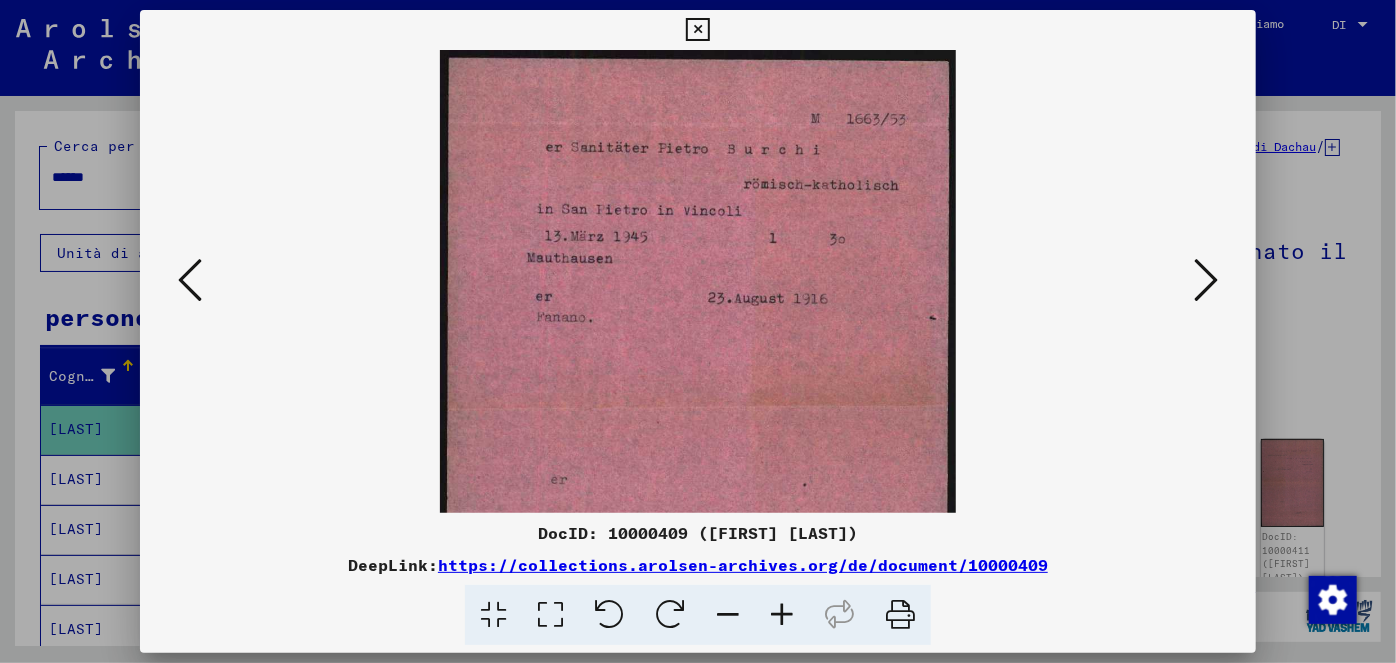 click at bounding box center (782, 615) 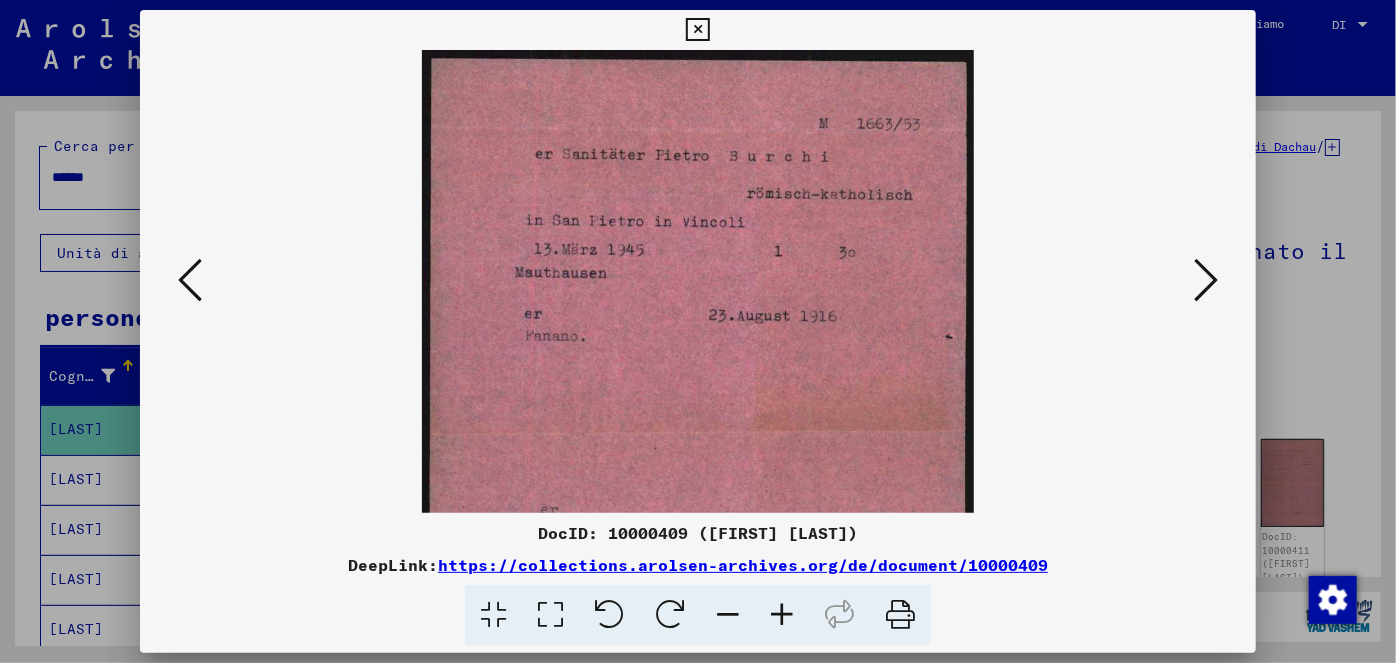 click at bounding box center [782, 615] 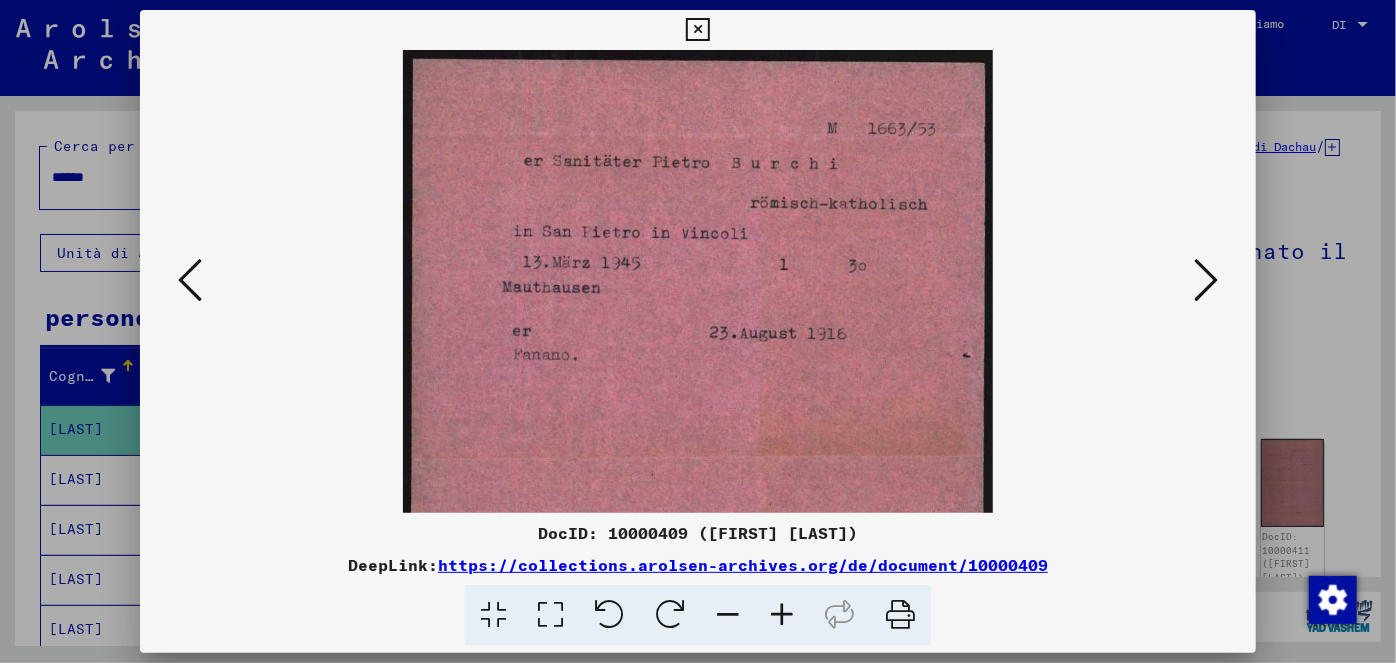 click at bounding box center [782, 615] 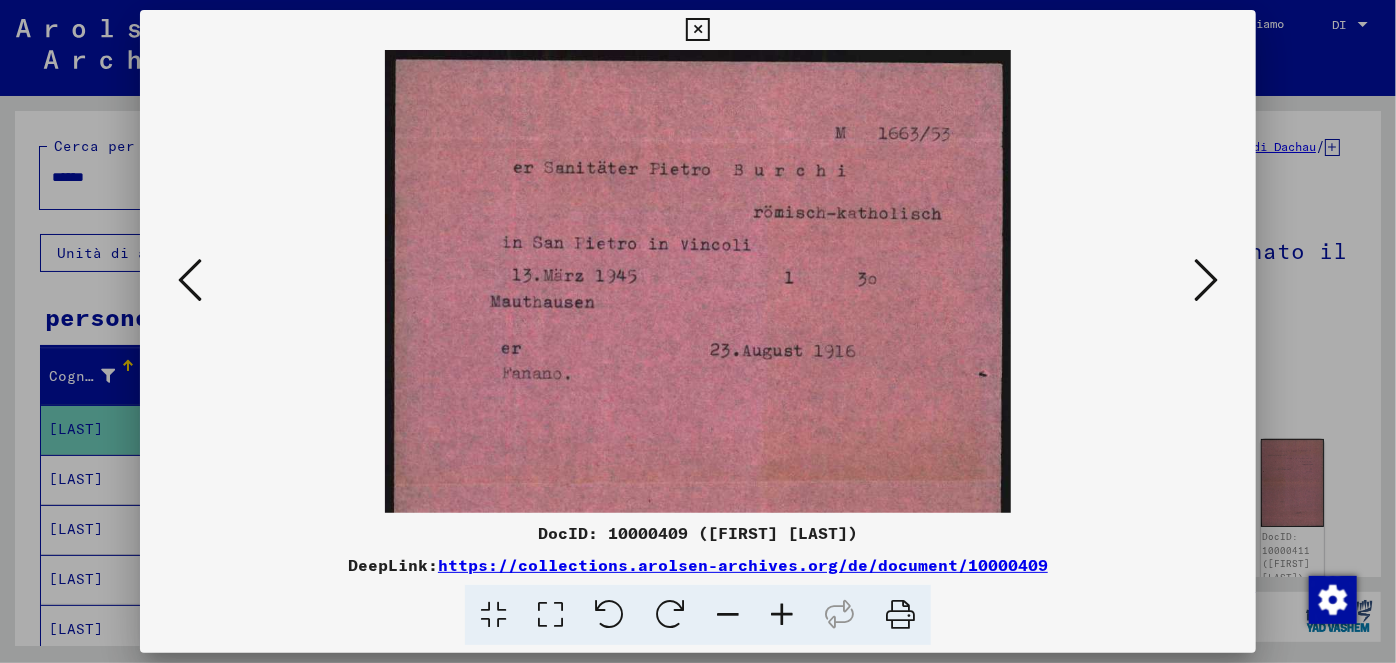 click at bounding box center (782, 615) 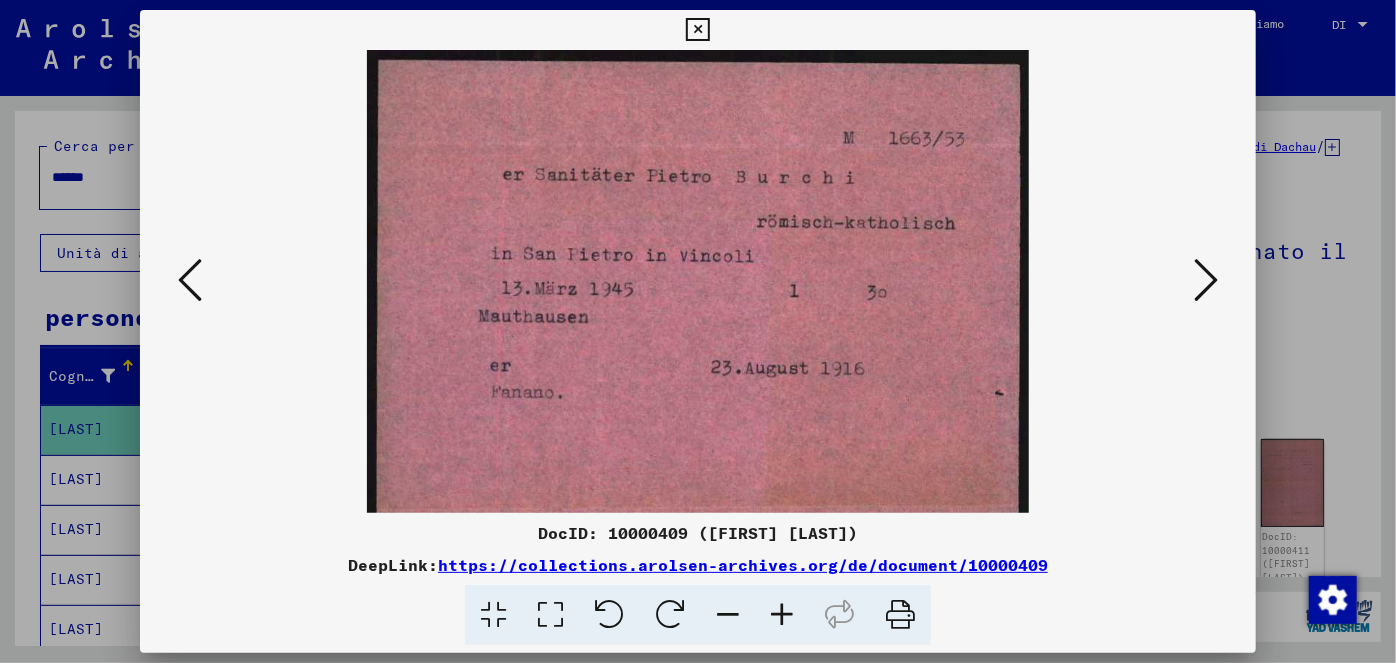 click at bounding box center [782, 615] 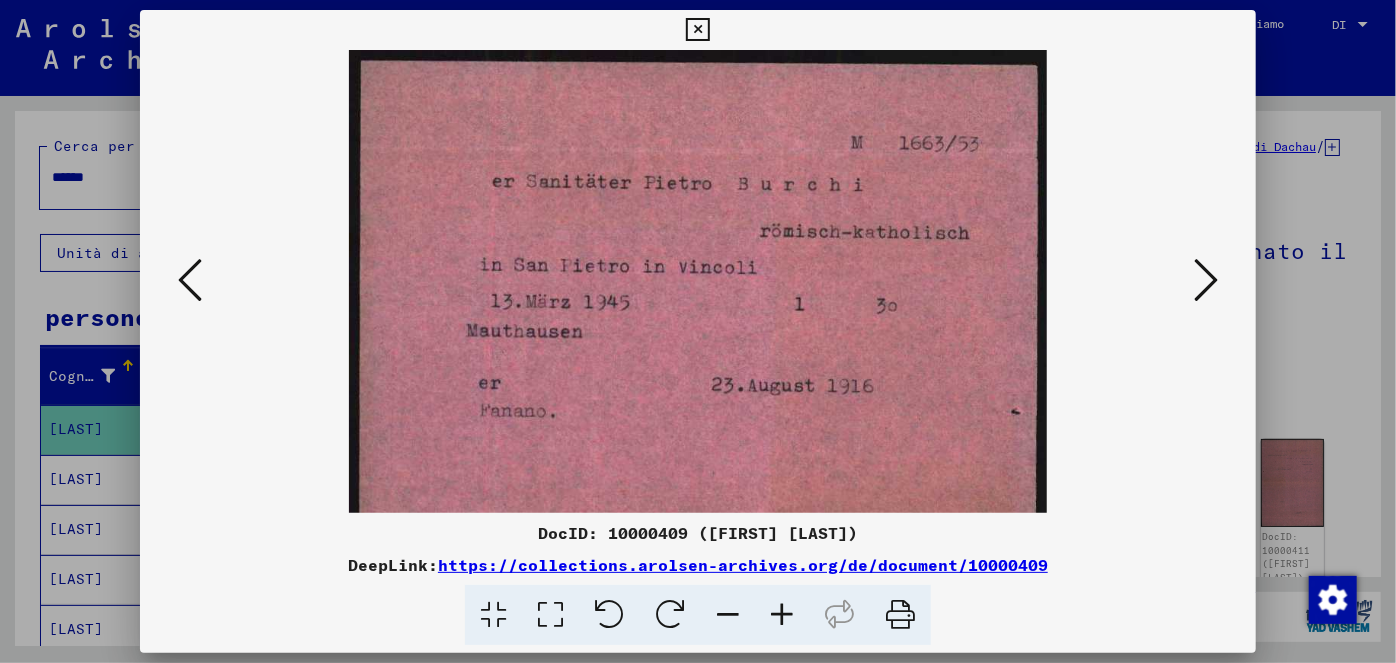 click at bounding box center (782, 615) 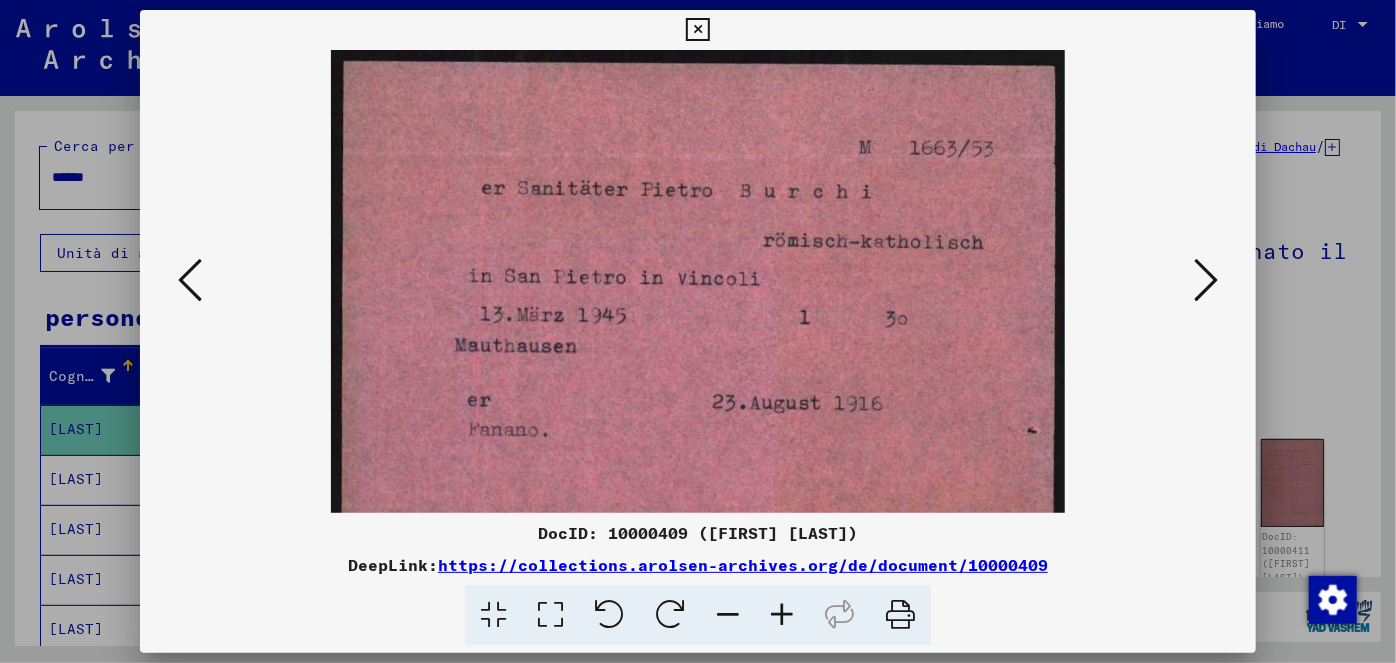 click at bounding box center [1206, 280] 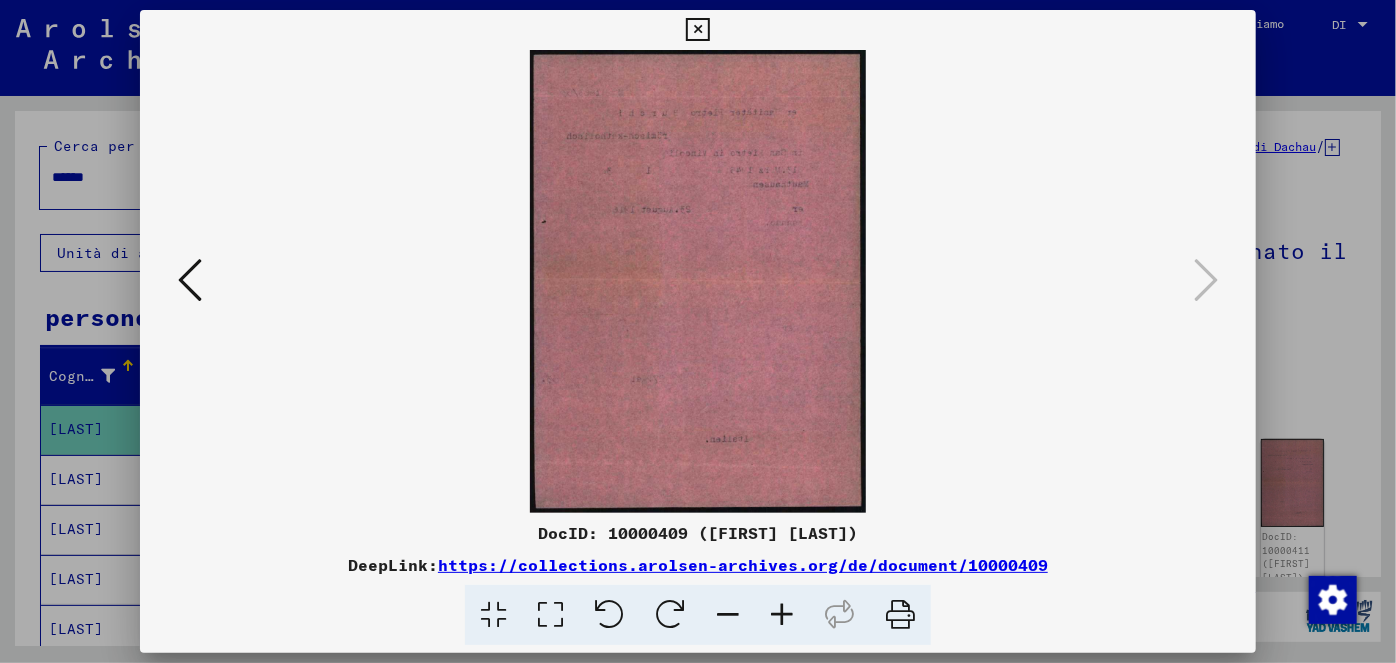 click at bounding box center [697, 30] 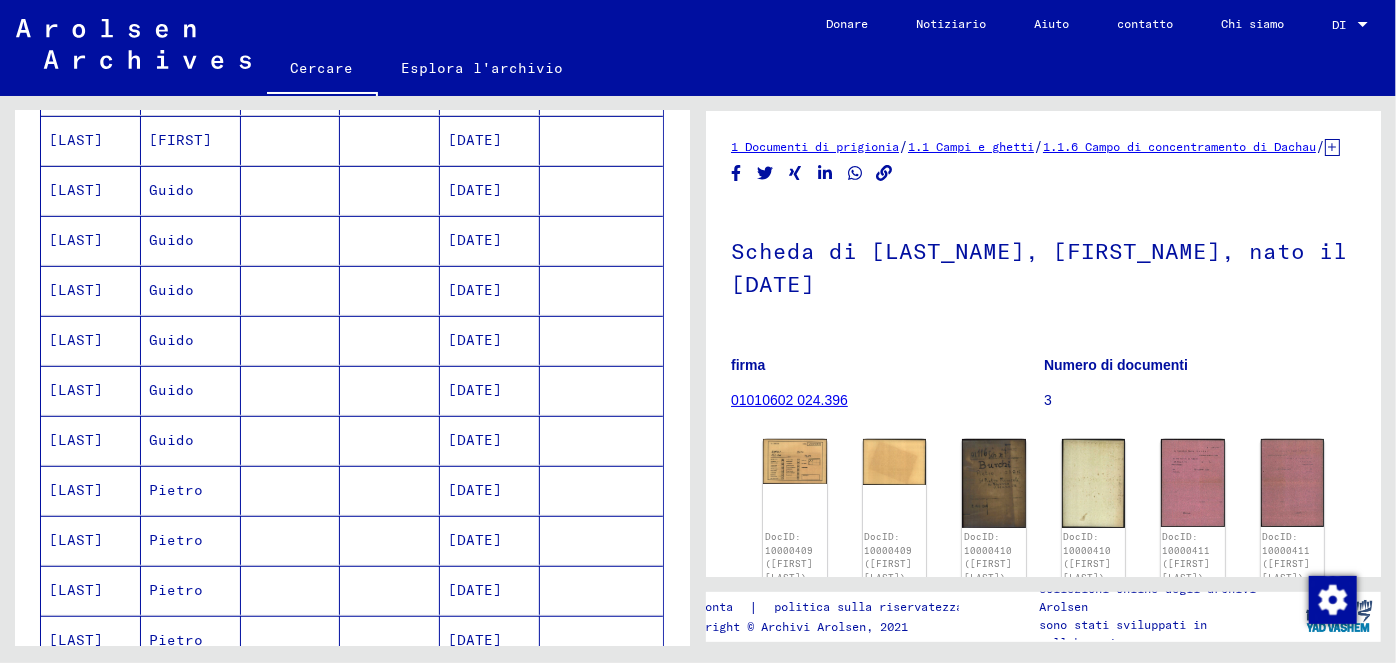 scroll, scrollTop: 393, scrollLeft: 0, axis: vertical 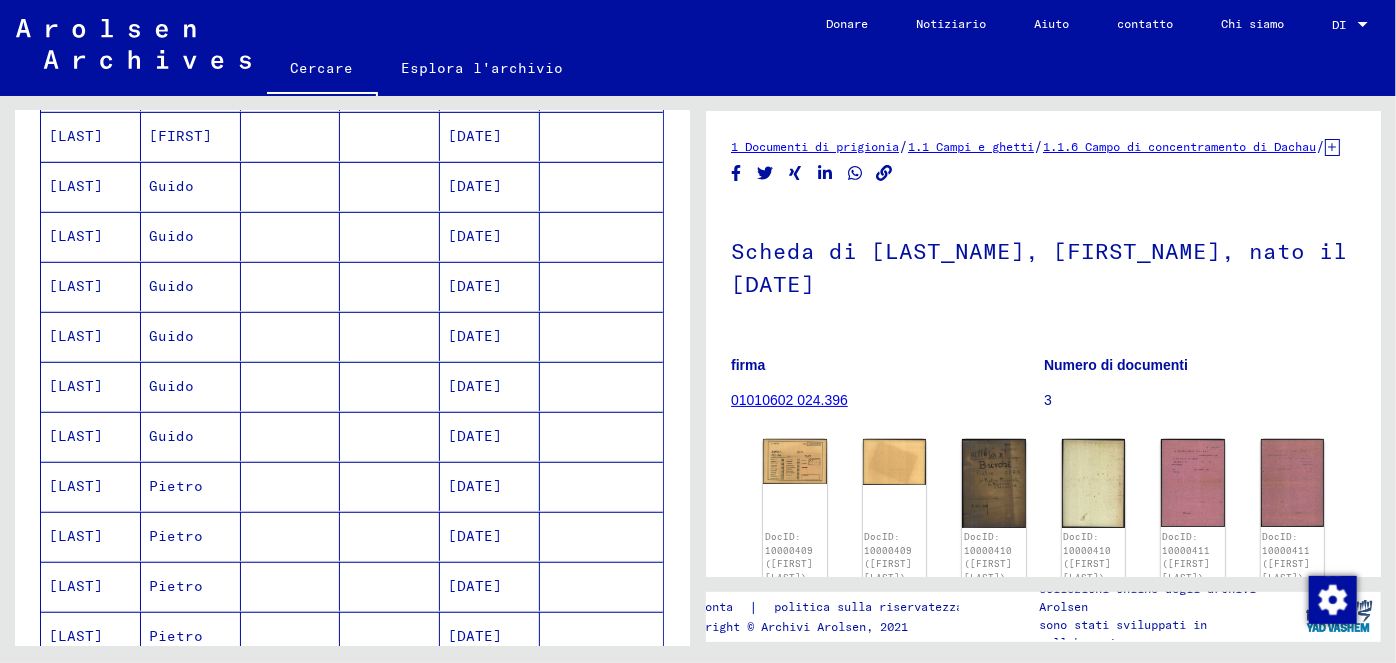 click on "[DATE]" at bounding box center (475, 536) 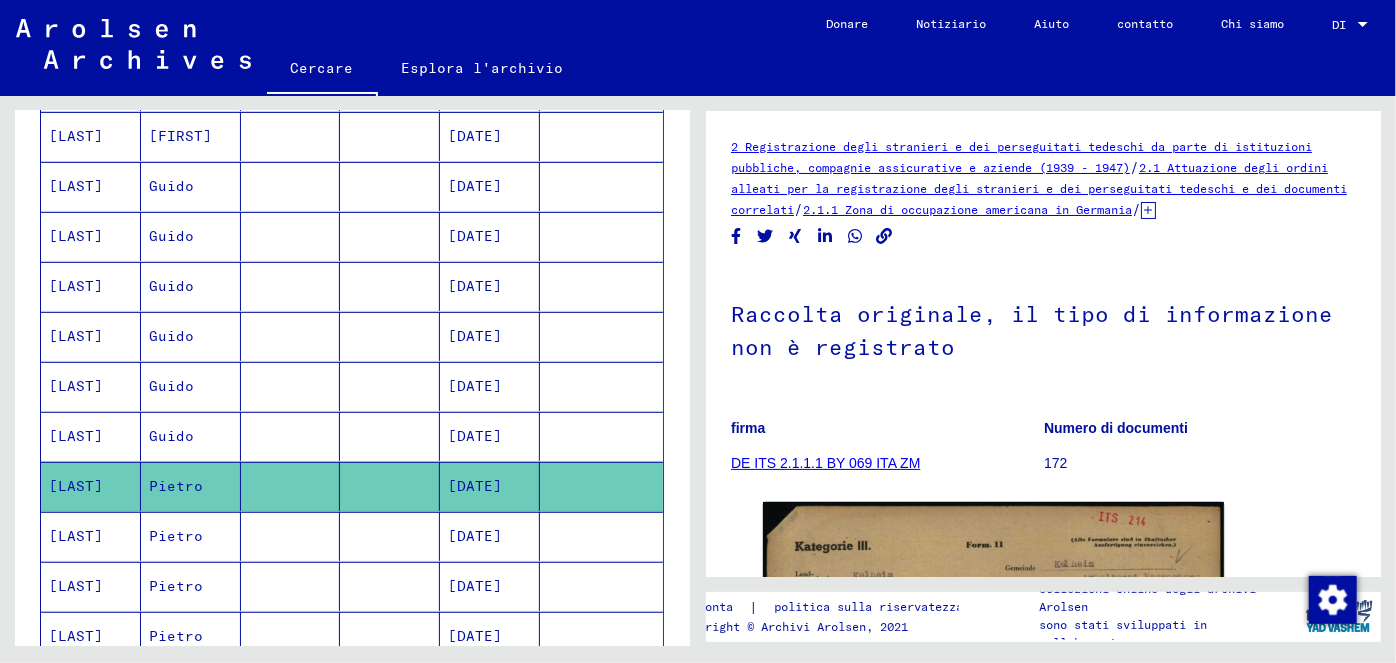 scroll, scrollTop: 0, scrollLeft: 0, axis: both 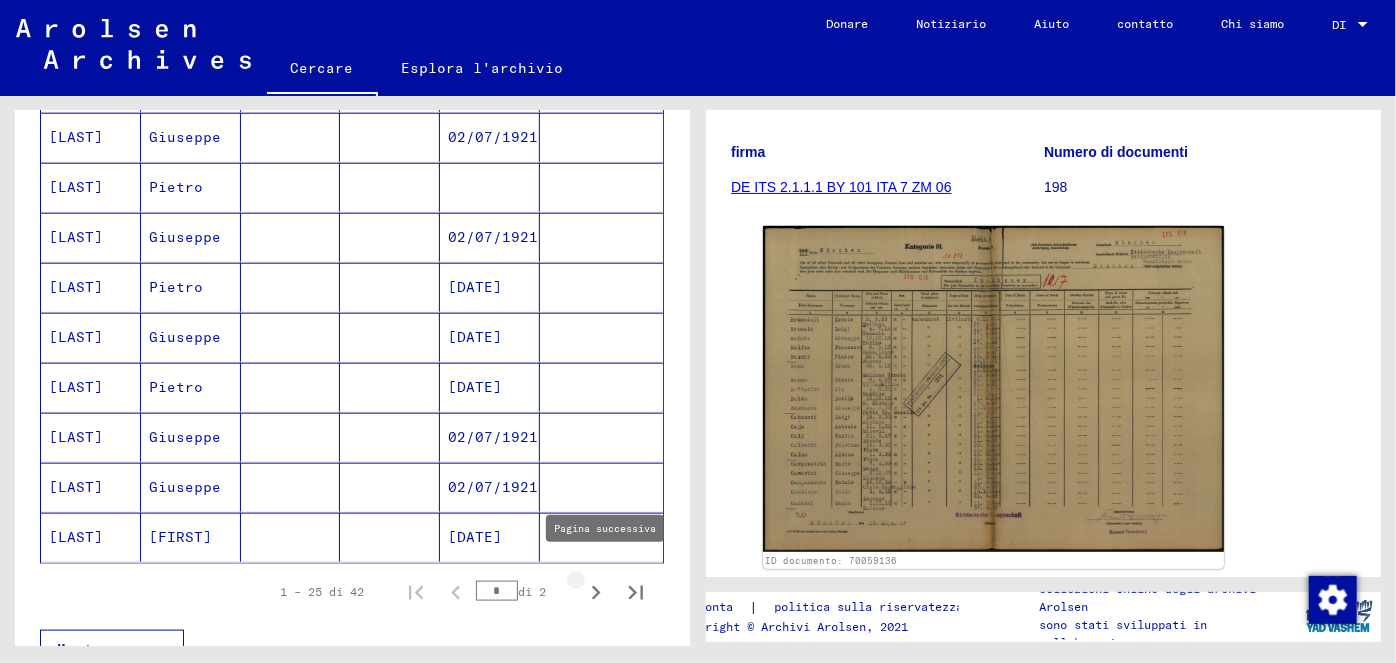 click 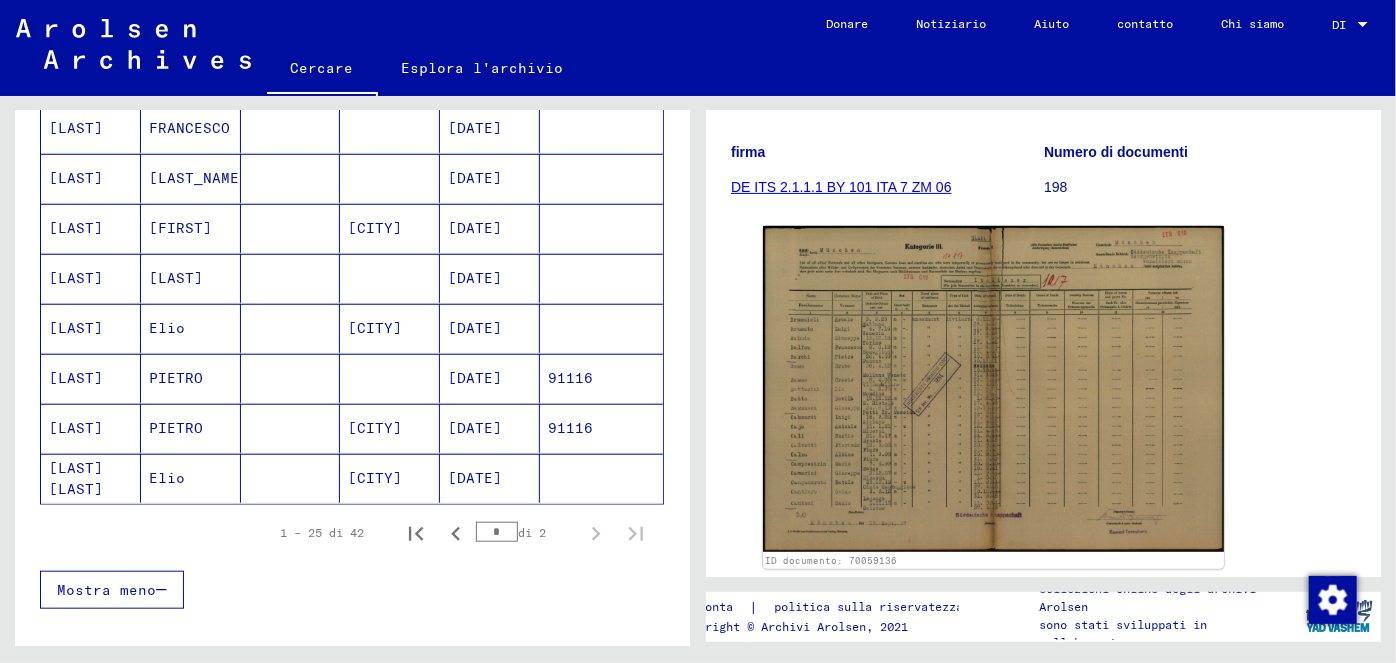 scroll, scrollTop: 749, scrollLeft: 0, axis: vertical 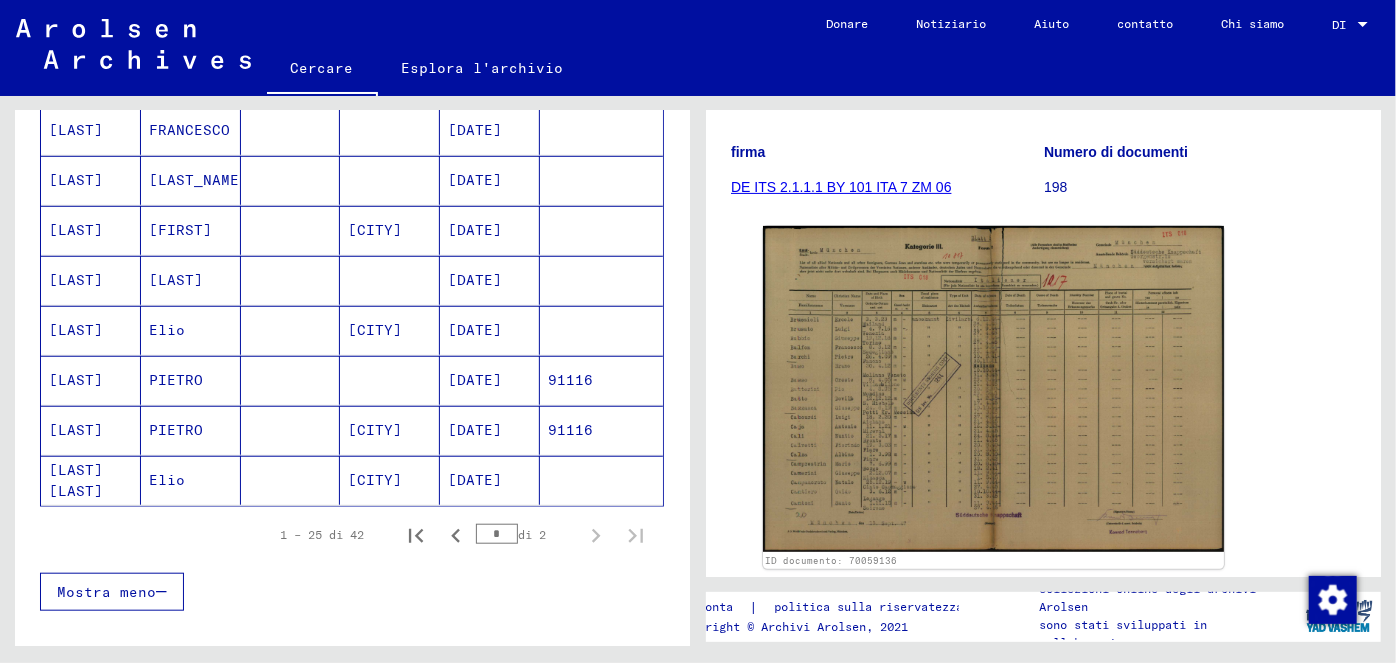 click on "[DATE]" at bounding box center (475, 430) 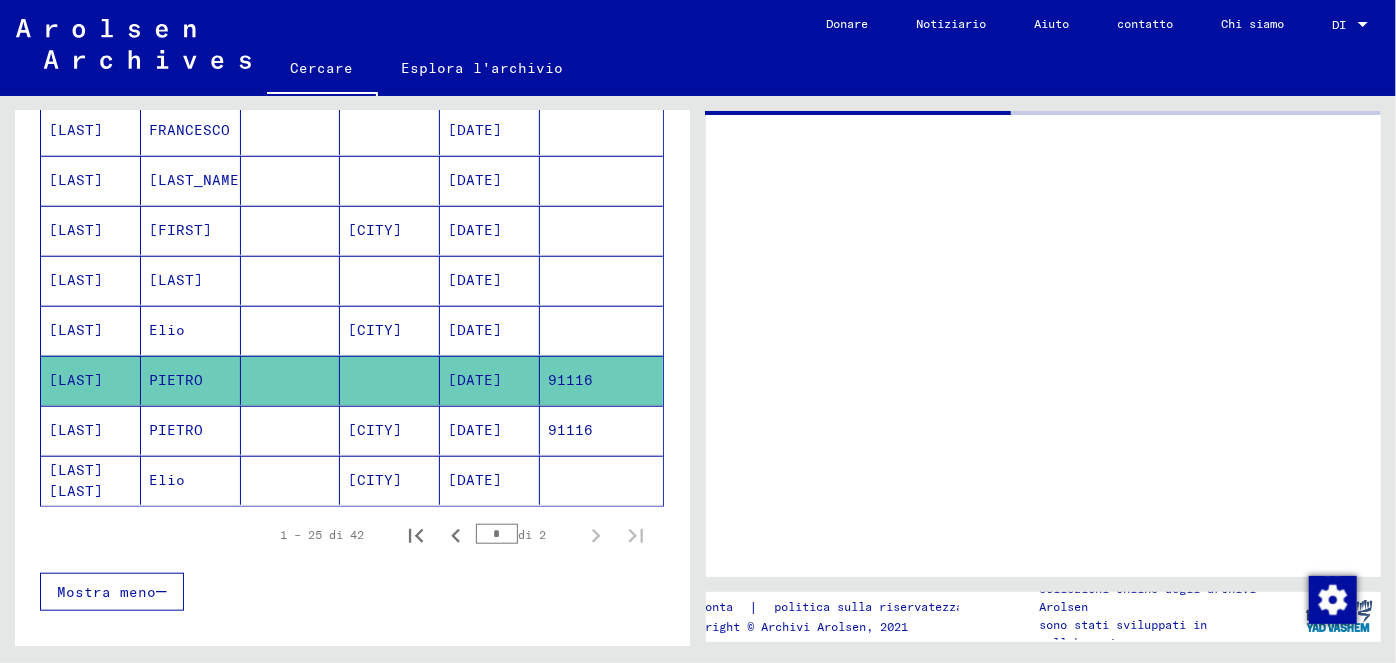 scroll, scrollTop: 0, scrollLeft: 0, axis: both 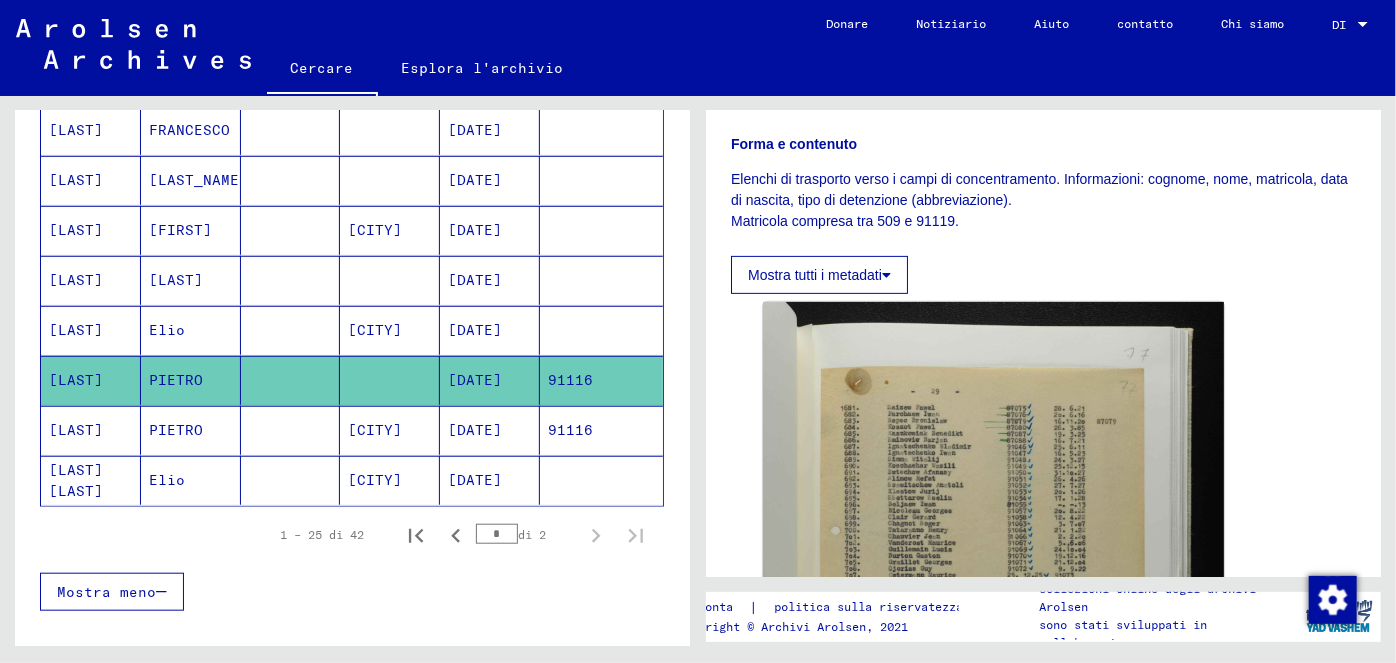 click on "[DATE]" at bounding box center [475, 480] 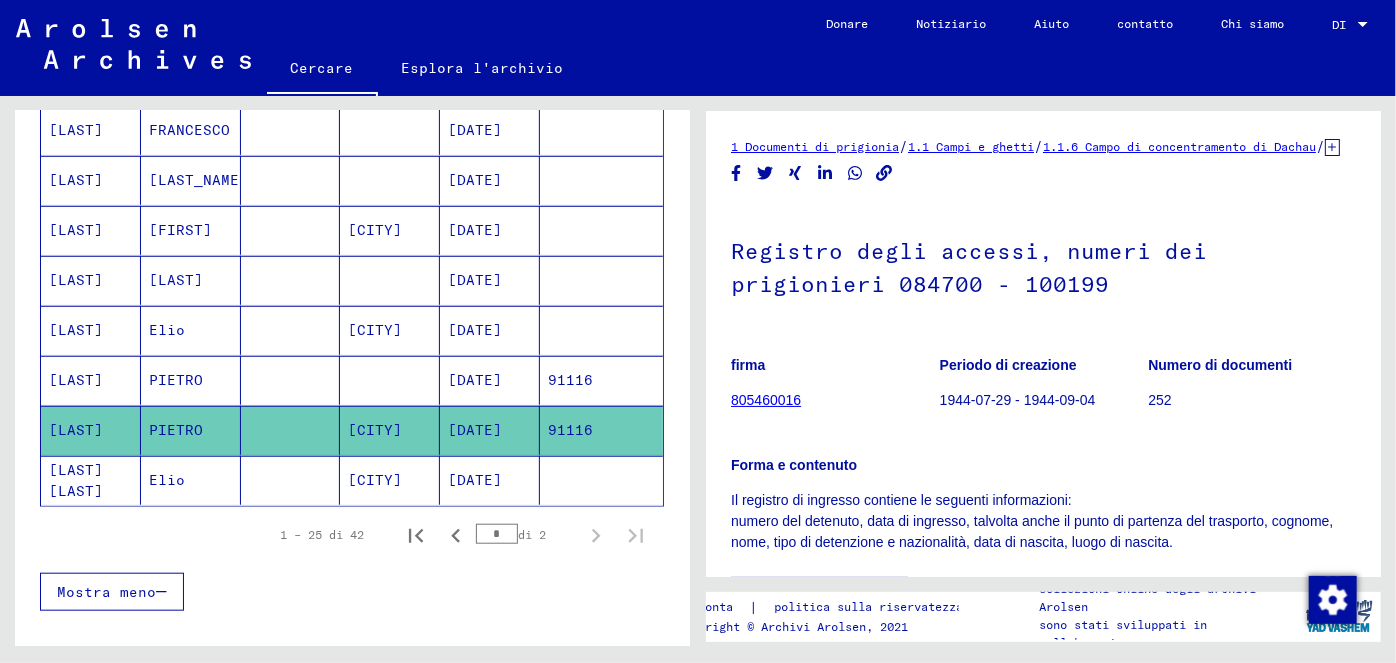 scroll, scrollTop: 0, scrollLeft: 0, axis: both 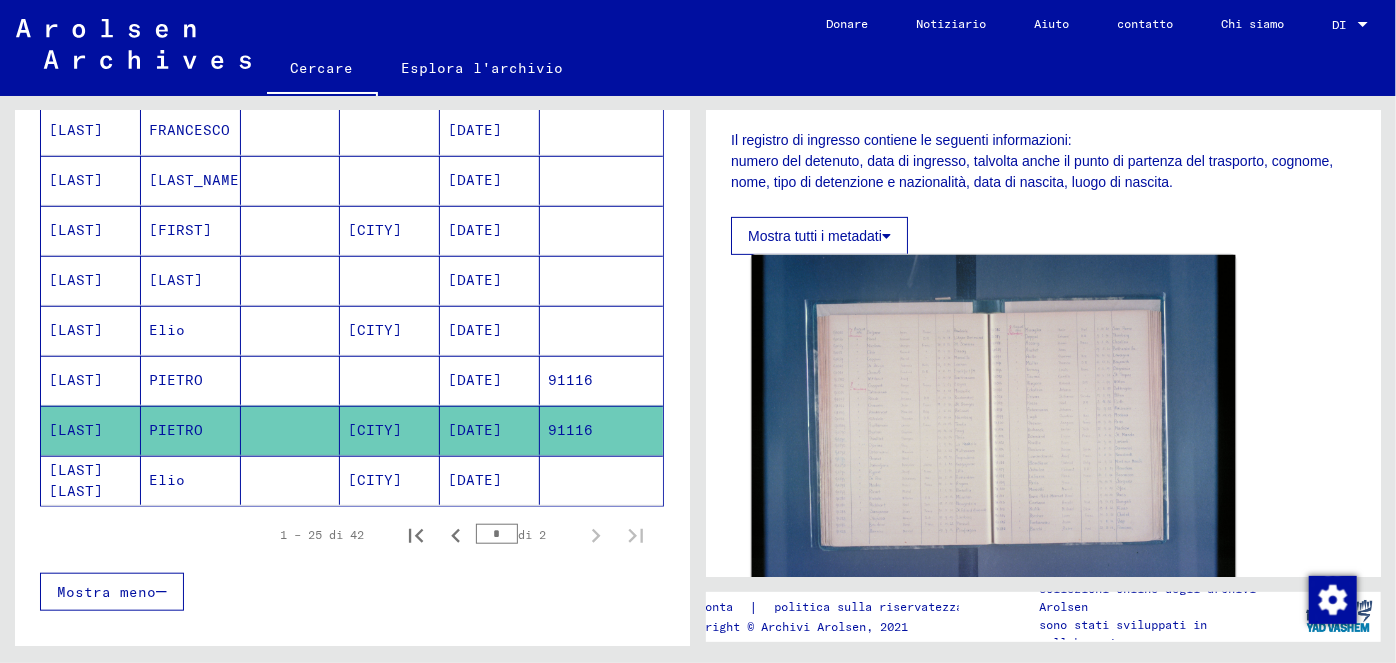 click 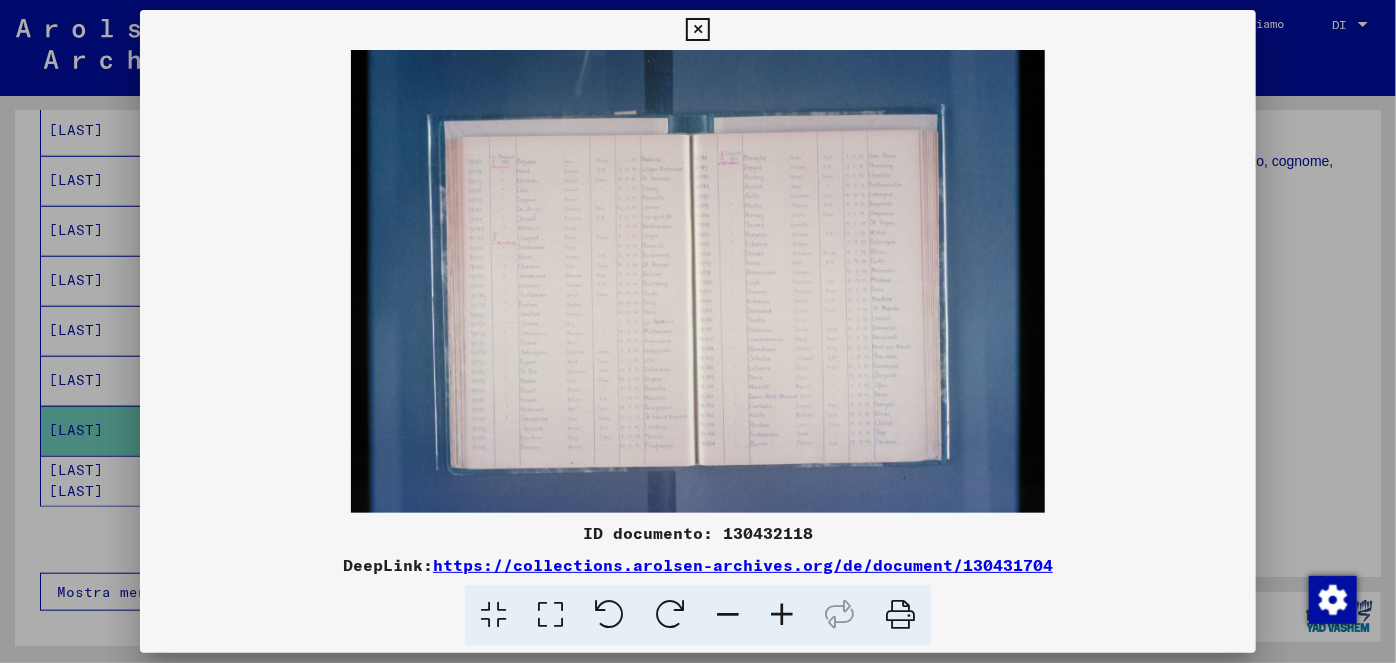 click at bounding box center [697, 30] 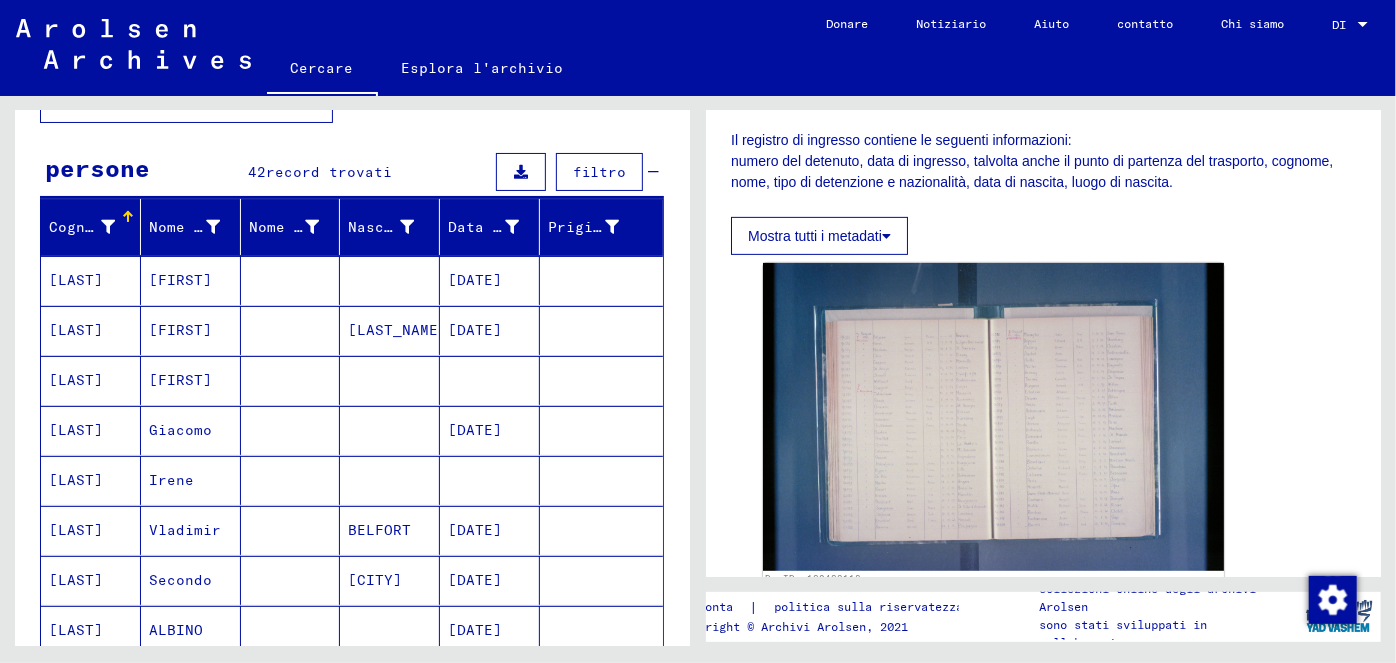 scroll, scrollTop: 0, scrollLeft: 0, axis: both 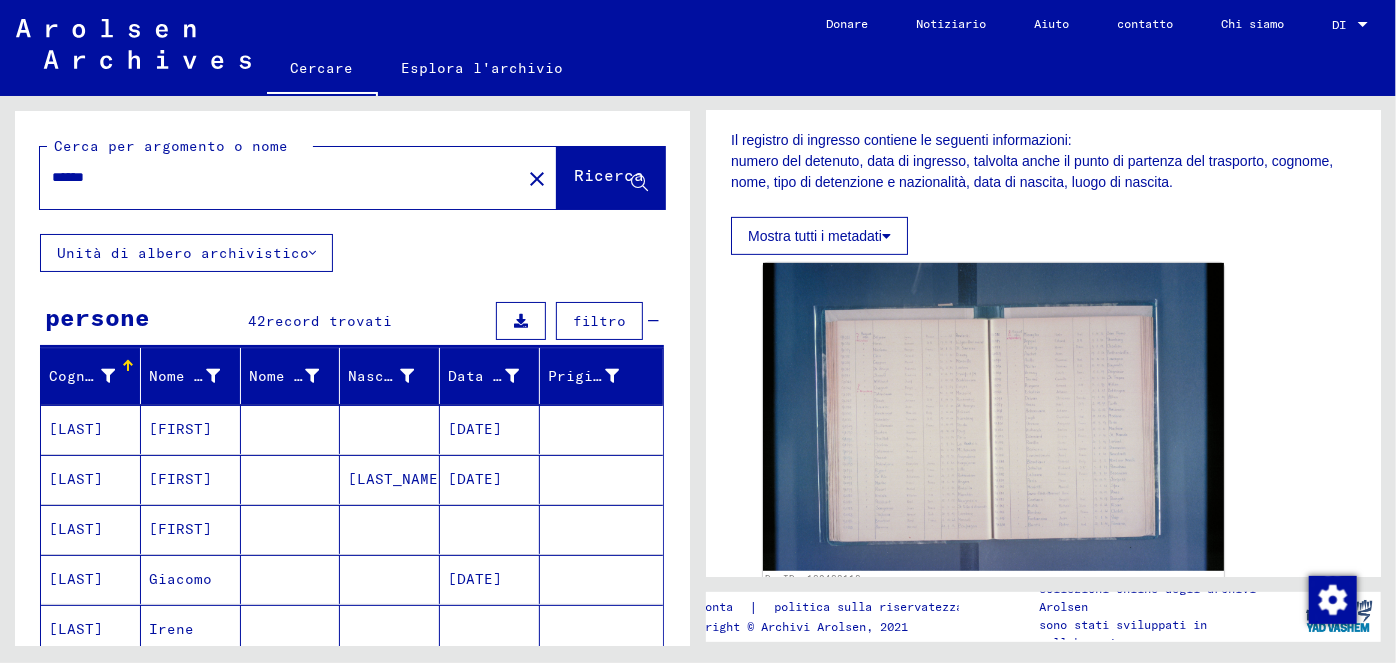 drag, startPoint x: 168, startPoint y: 171, endPoint x: 0, endPoint y: 163, distance: 168.19037 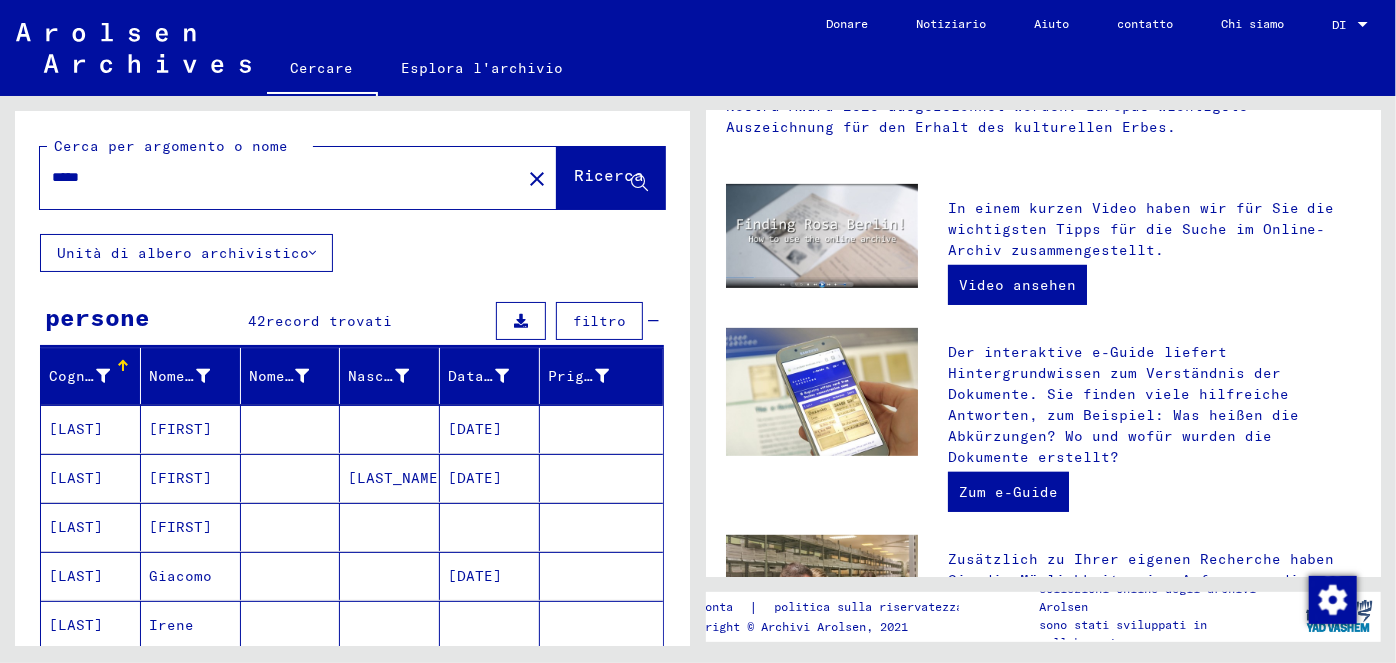 scroll, scrollTop: 0, scrollLeft: 0, axis: both 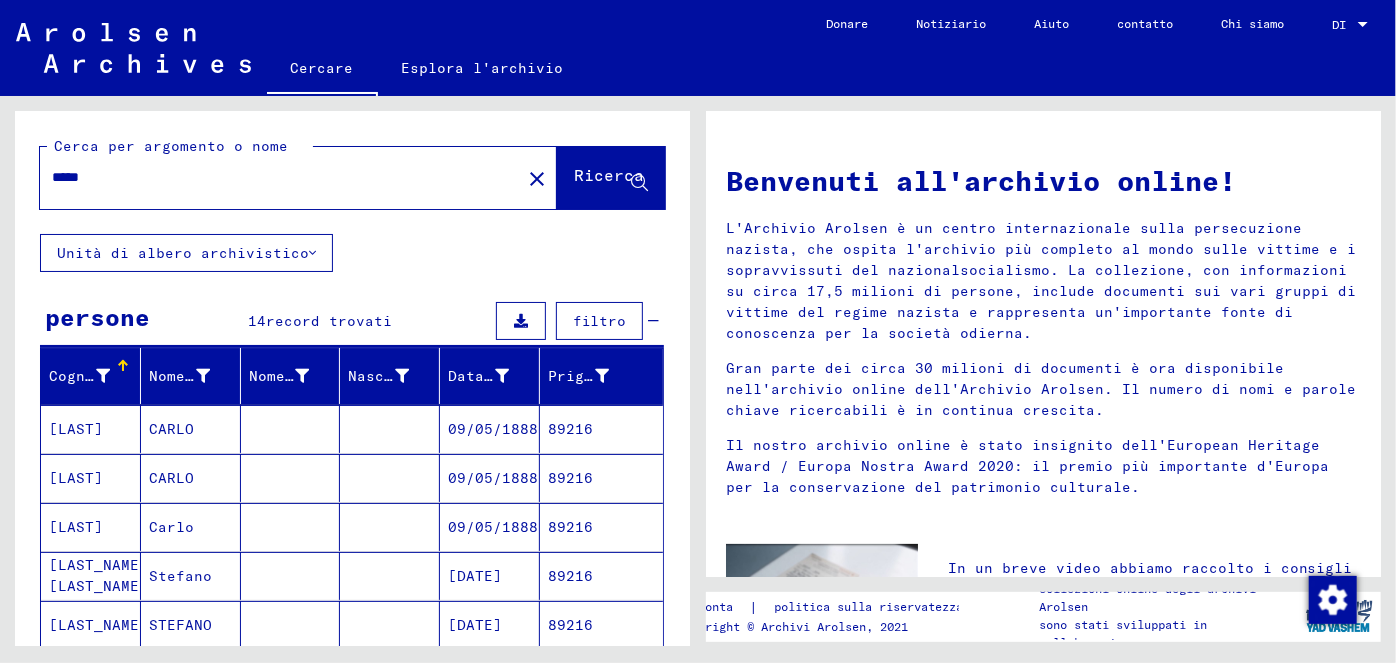 click on "09/05/1888" at bounding box center (493, 478) 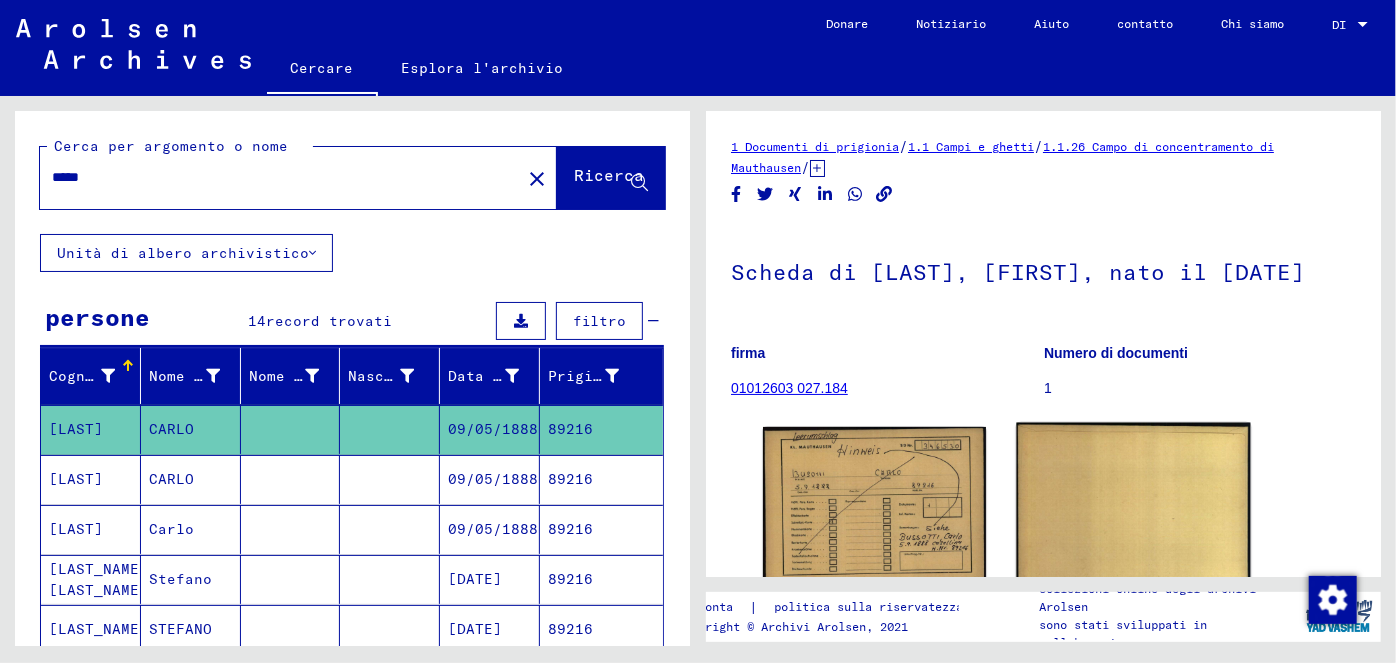 scroll, scrollTop: 0, scrollLeft: 0, axis: both 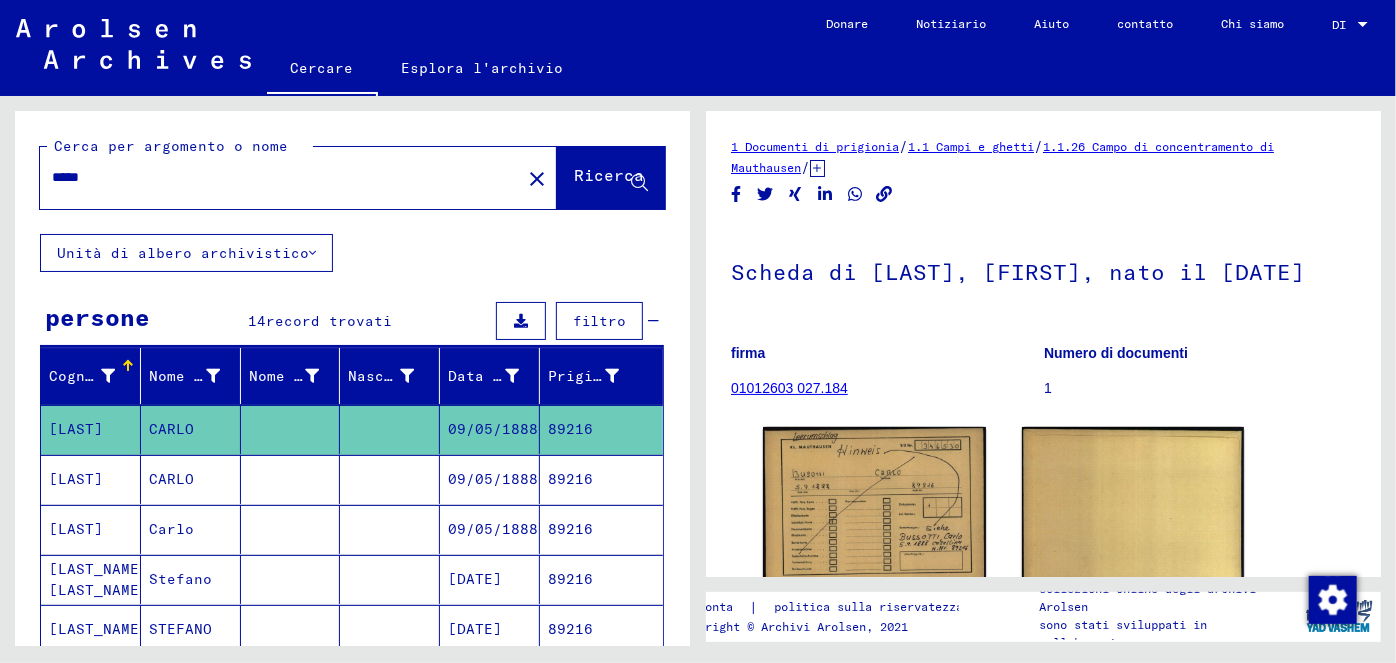 click on "09/05/1888" 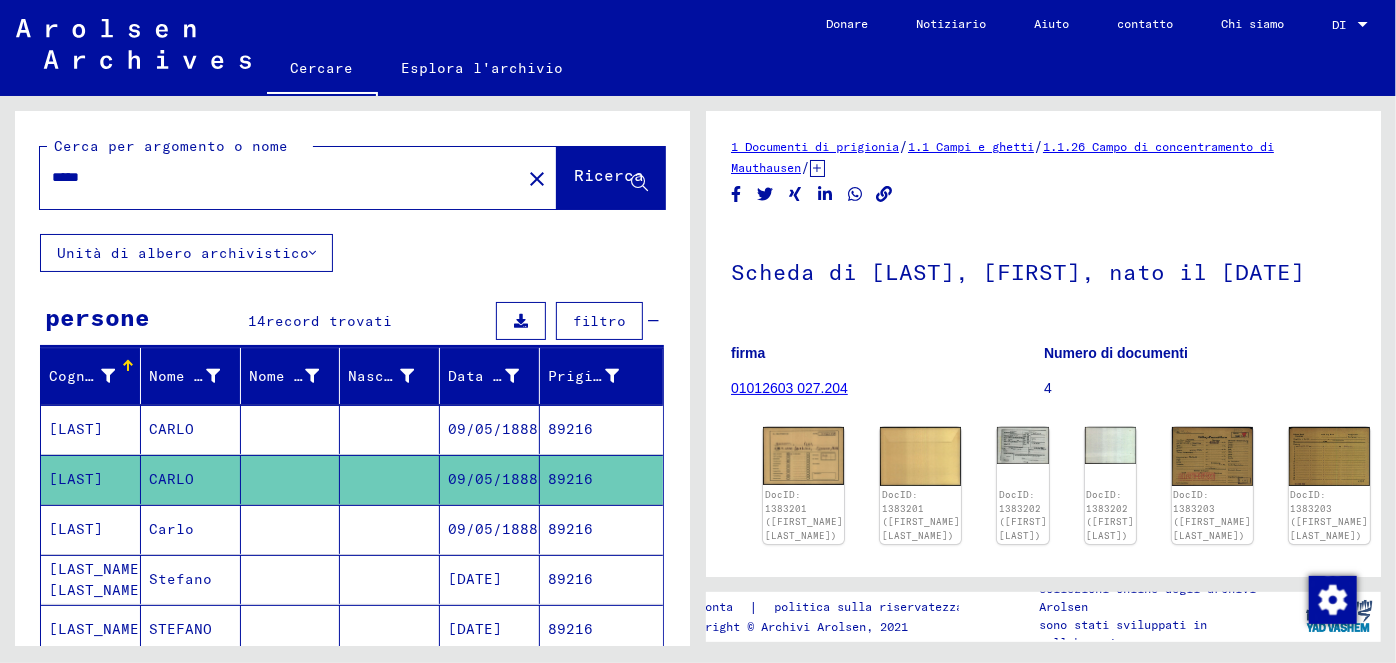 scroll, scrollTop: 0, scrollLeft: 0, axis: both 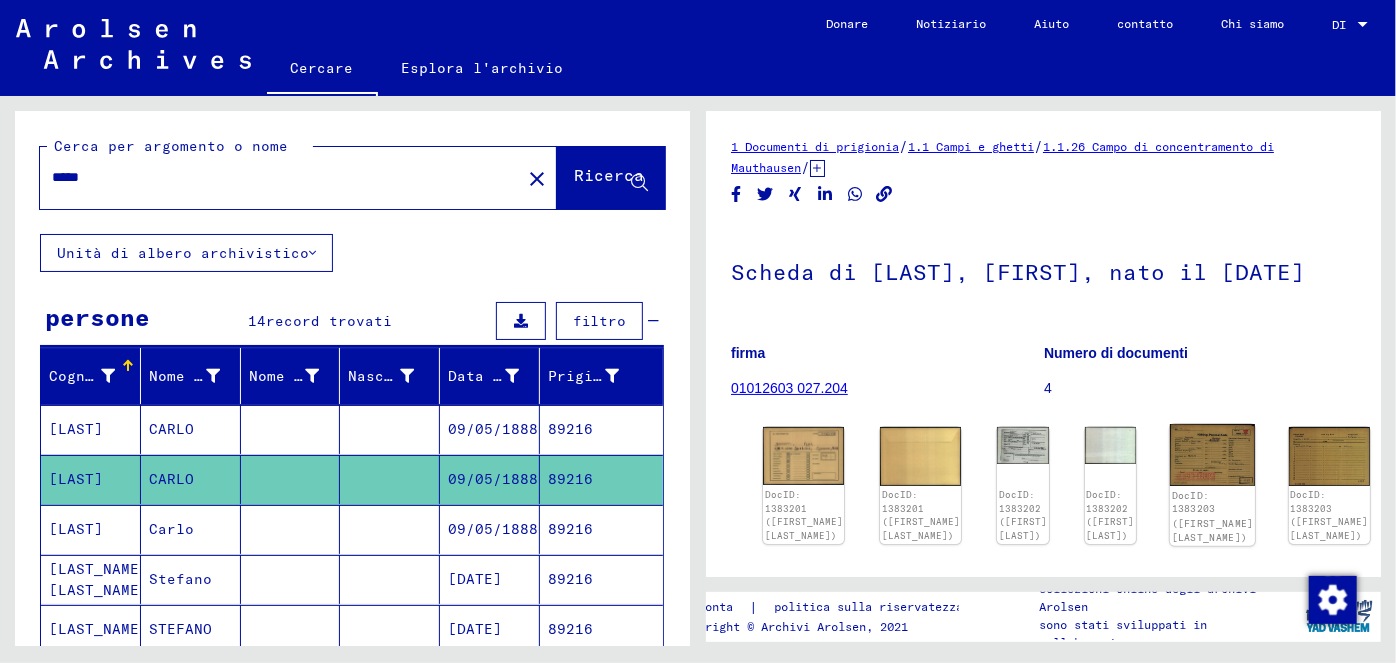 click 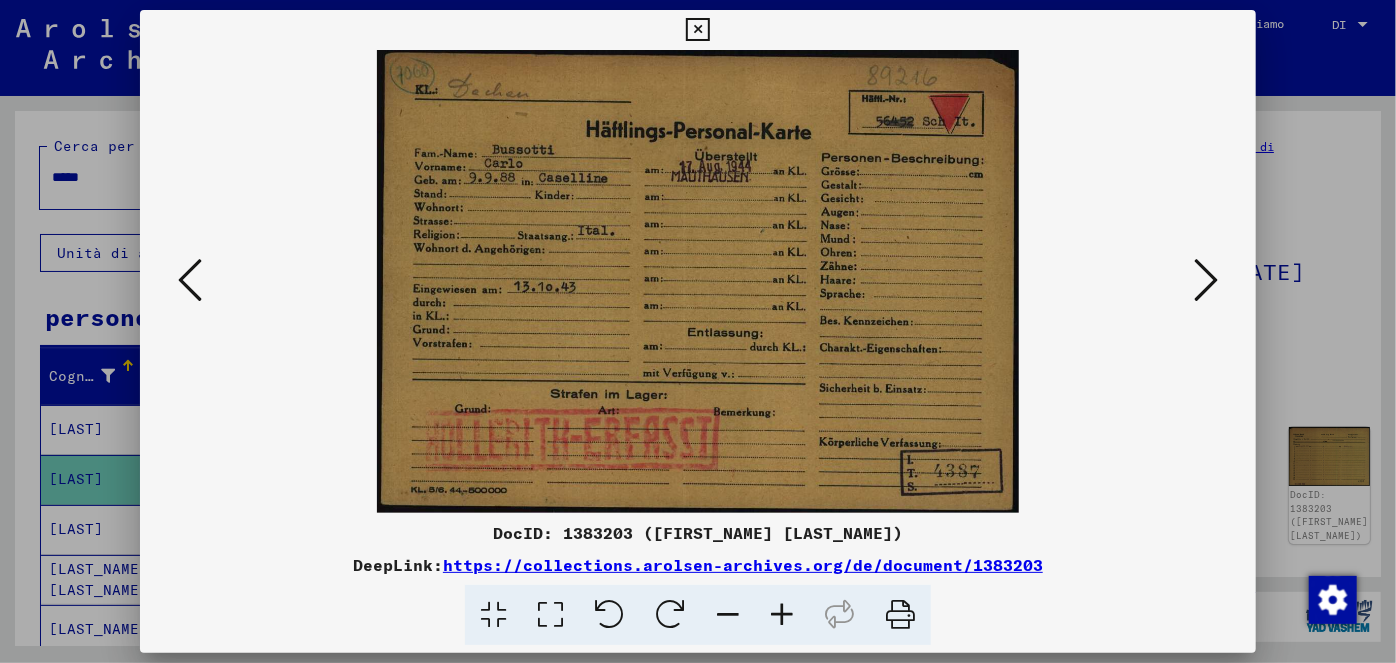 click at bounding box center [1206, 280] 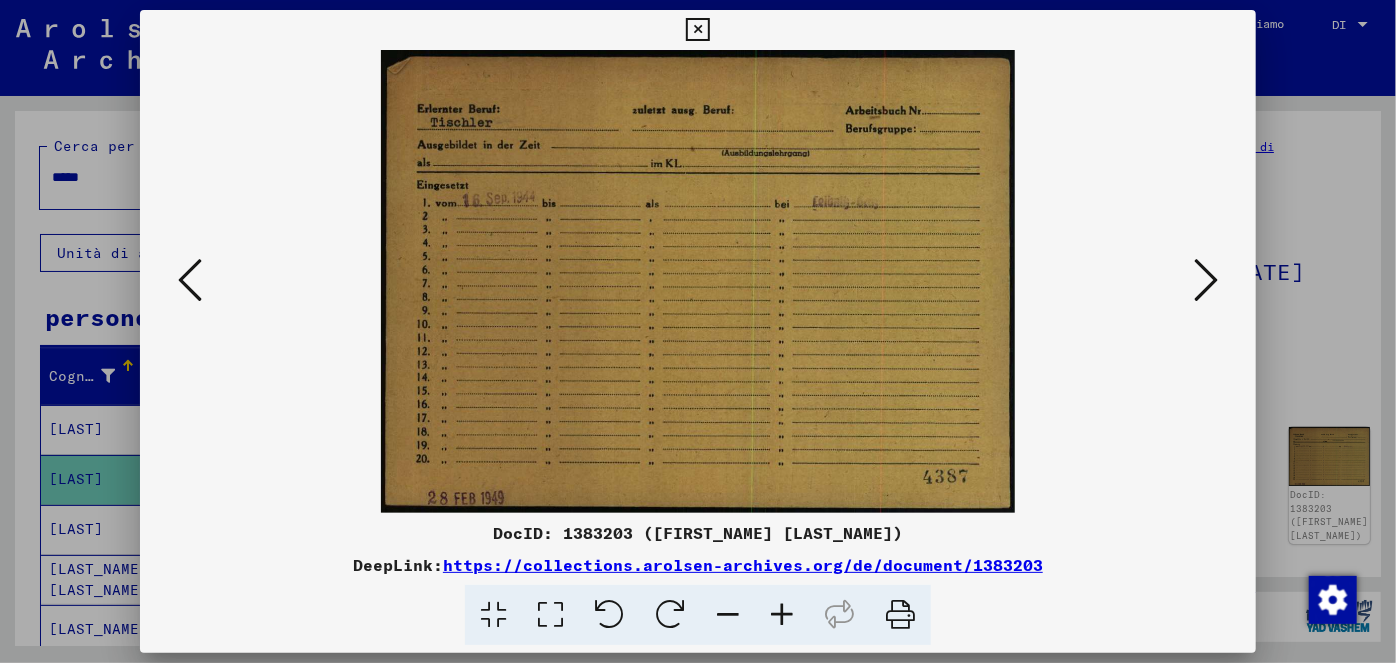 click at bounding box center [1206, 280] 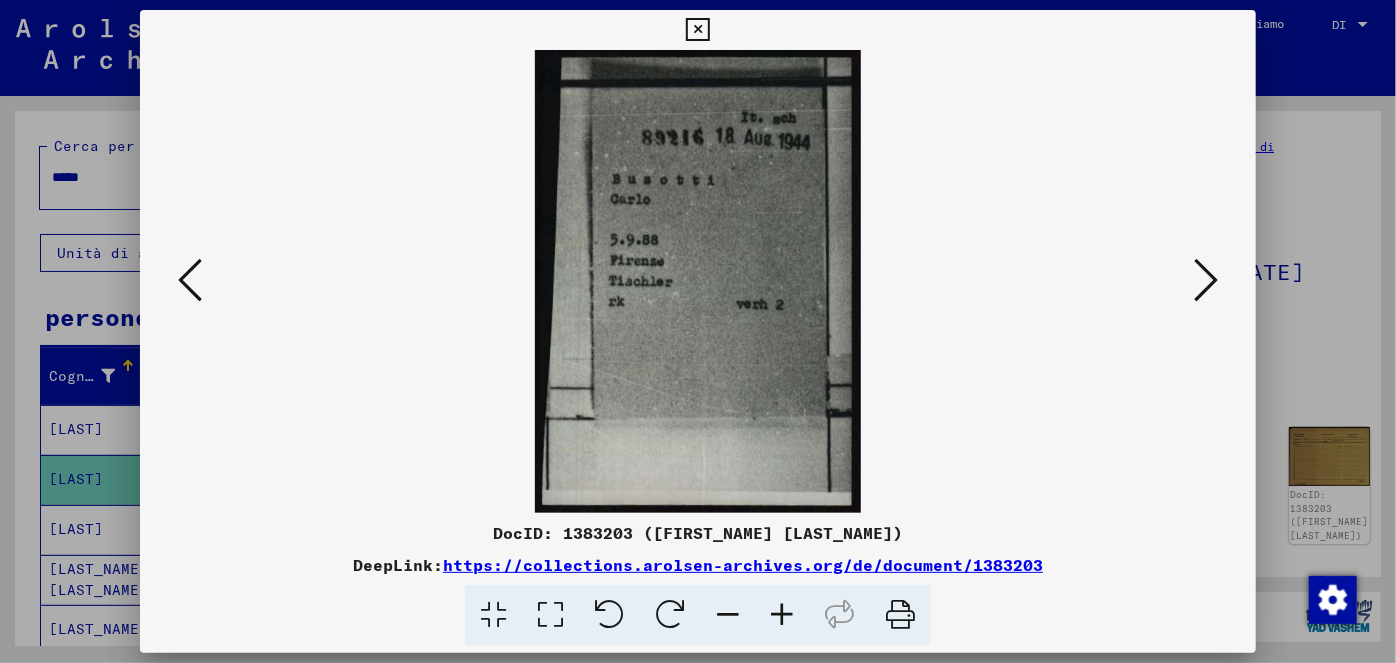 click at bounding box center [1206, 280] 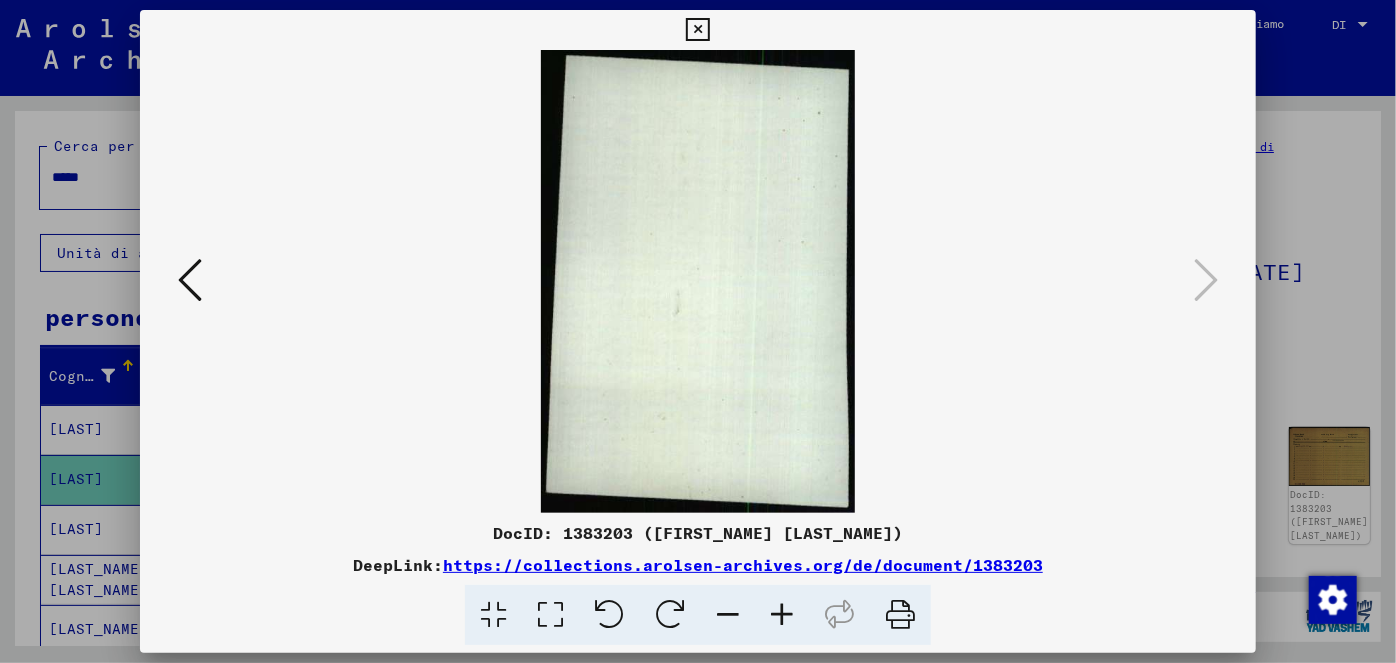 click at bounding box center (697, 30) 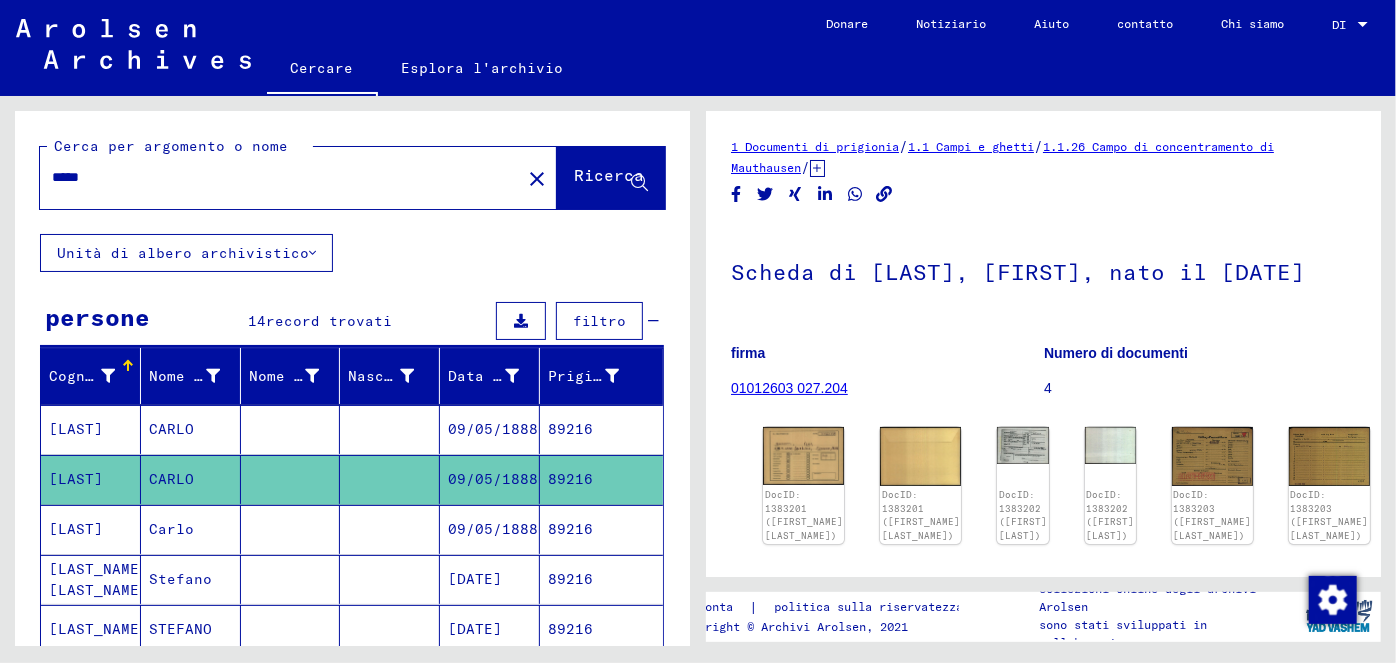 click on "09/05/1888" at bounding box center (475, 579) 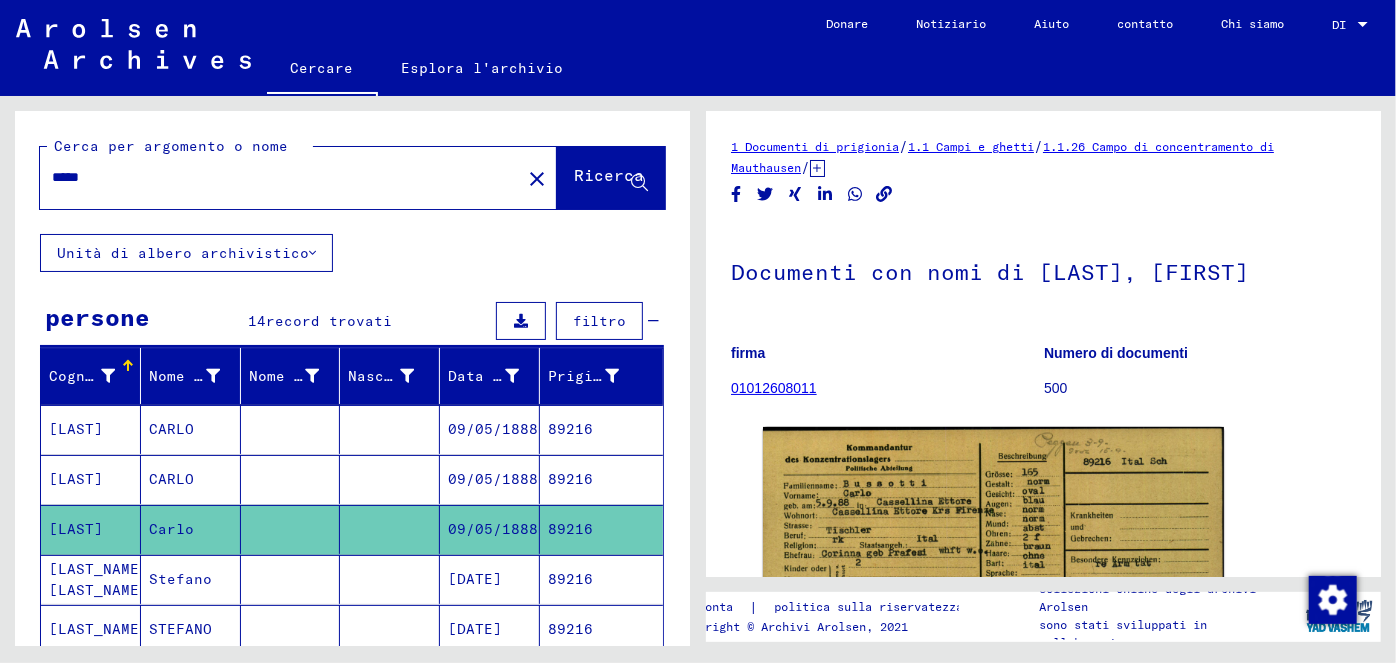 scroll, scrollTop: 0, scrollLeft: 0, axis: both 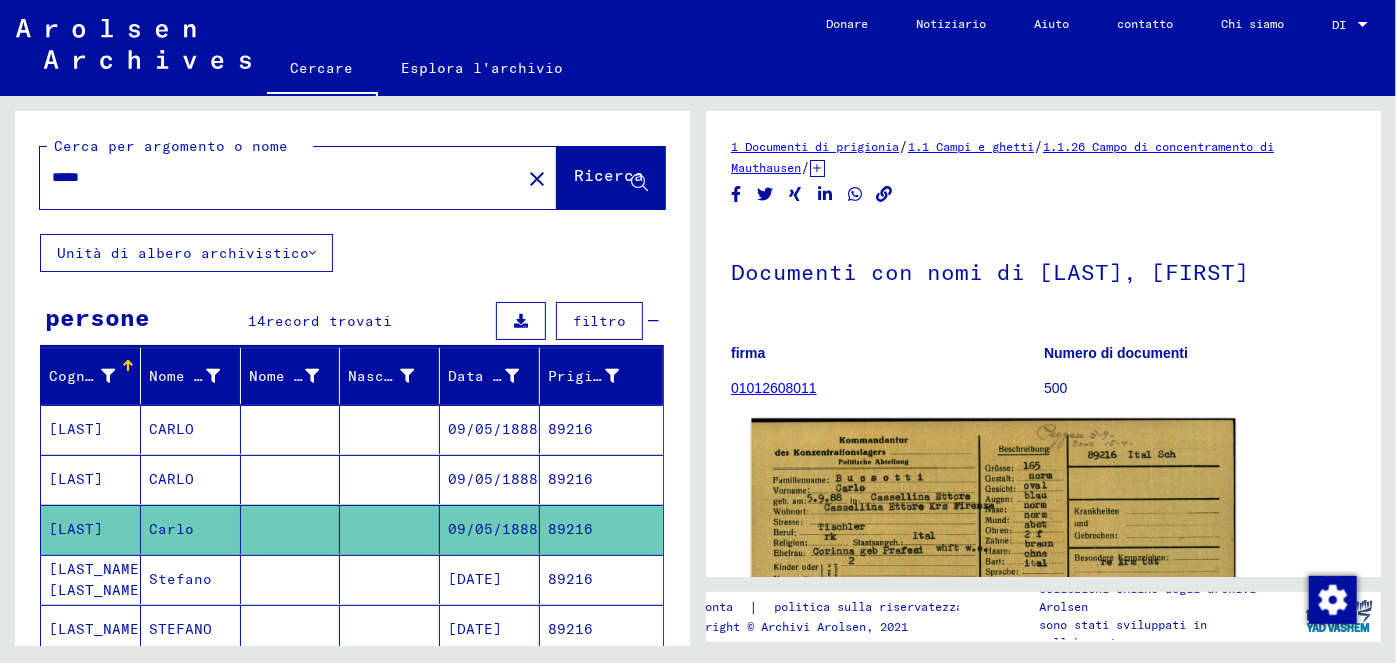 click 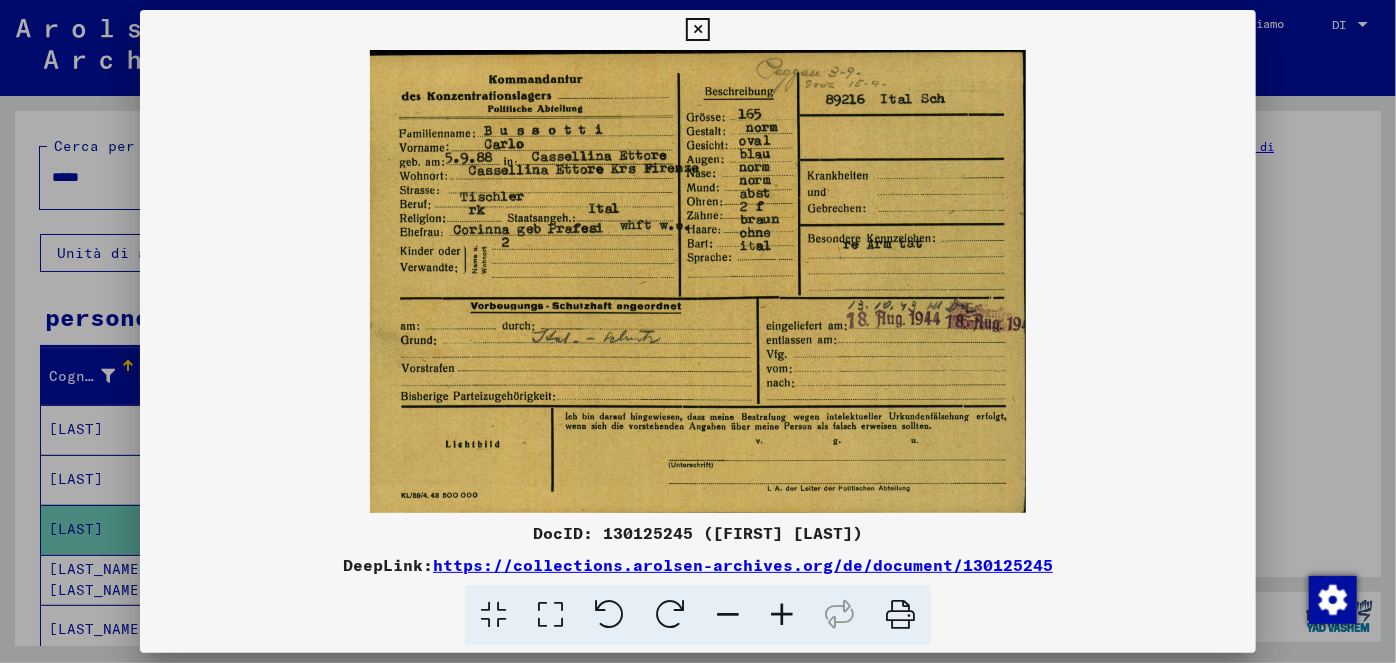 click at bounding box center [697, 30] 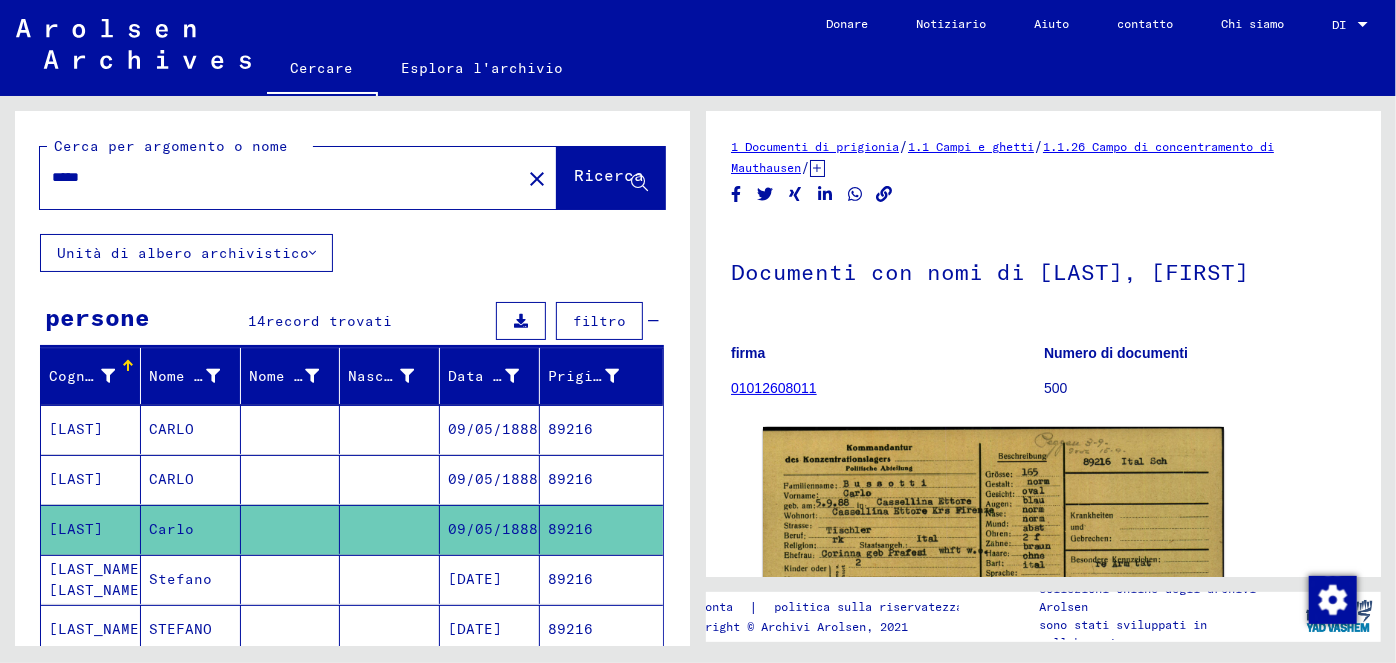drag, startPoint x: 94, startPoint y: 178, endPoint x: 50, endPoint y: 174, distance: 44.181442 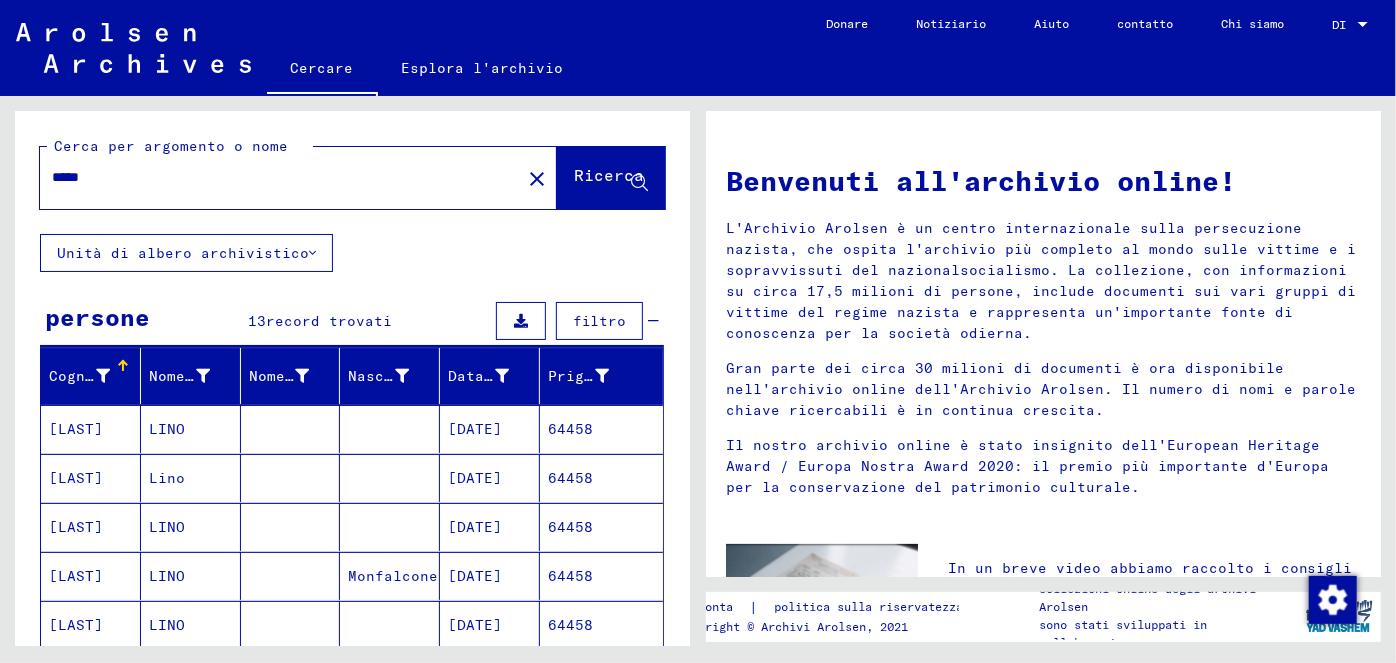 click on "[DATE]" at bounding box center (475, 478) 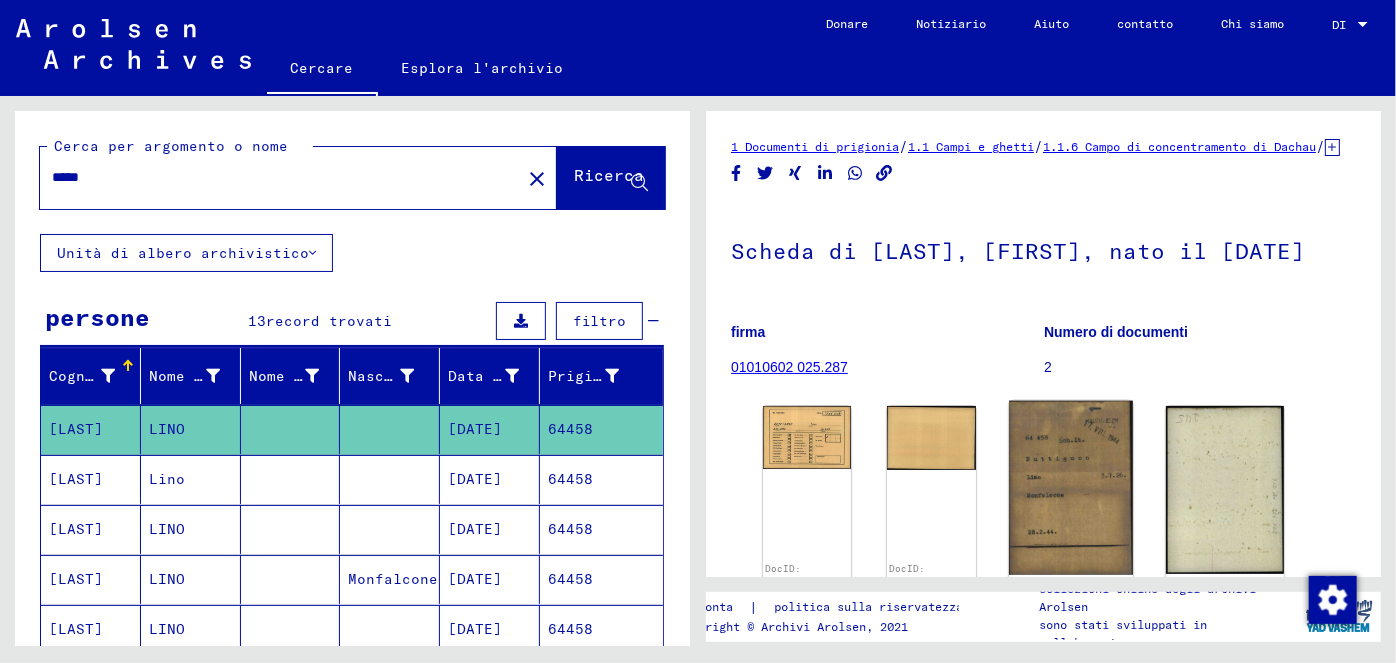 scroll, scrollTop: 0, scrollLeft: 0, axis: both 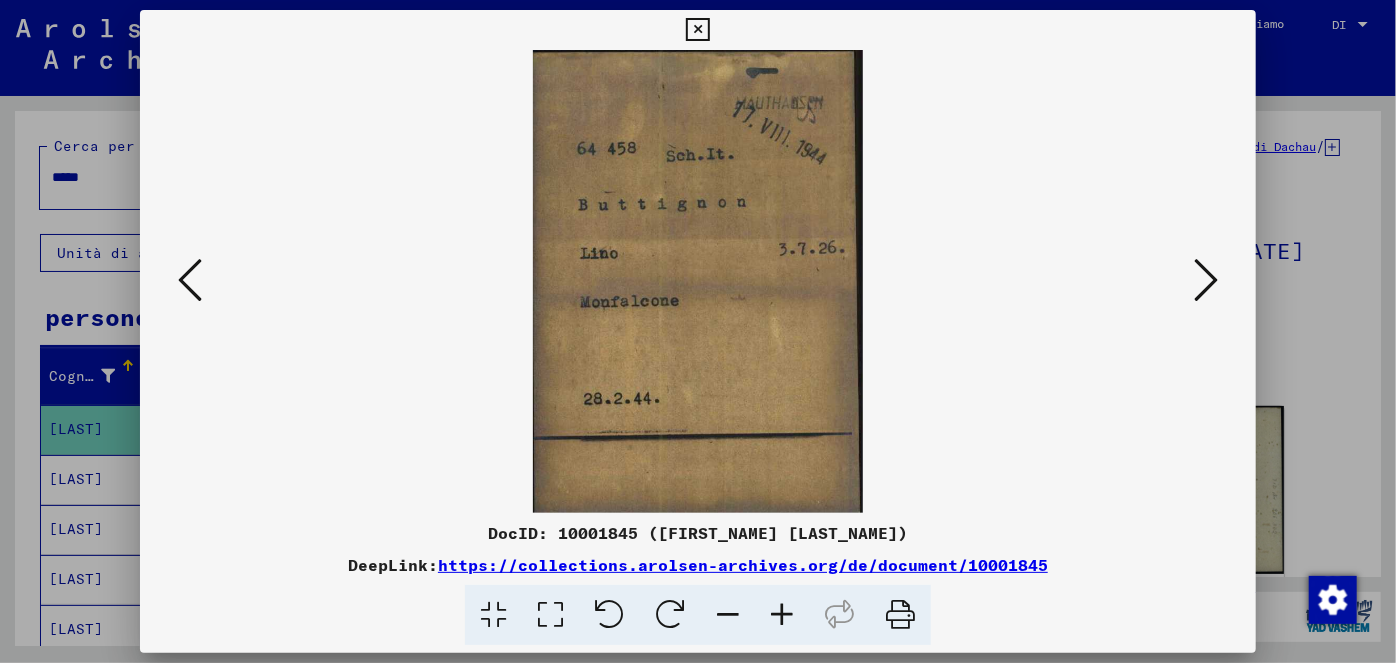 click at bounding box center [697, 30] 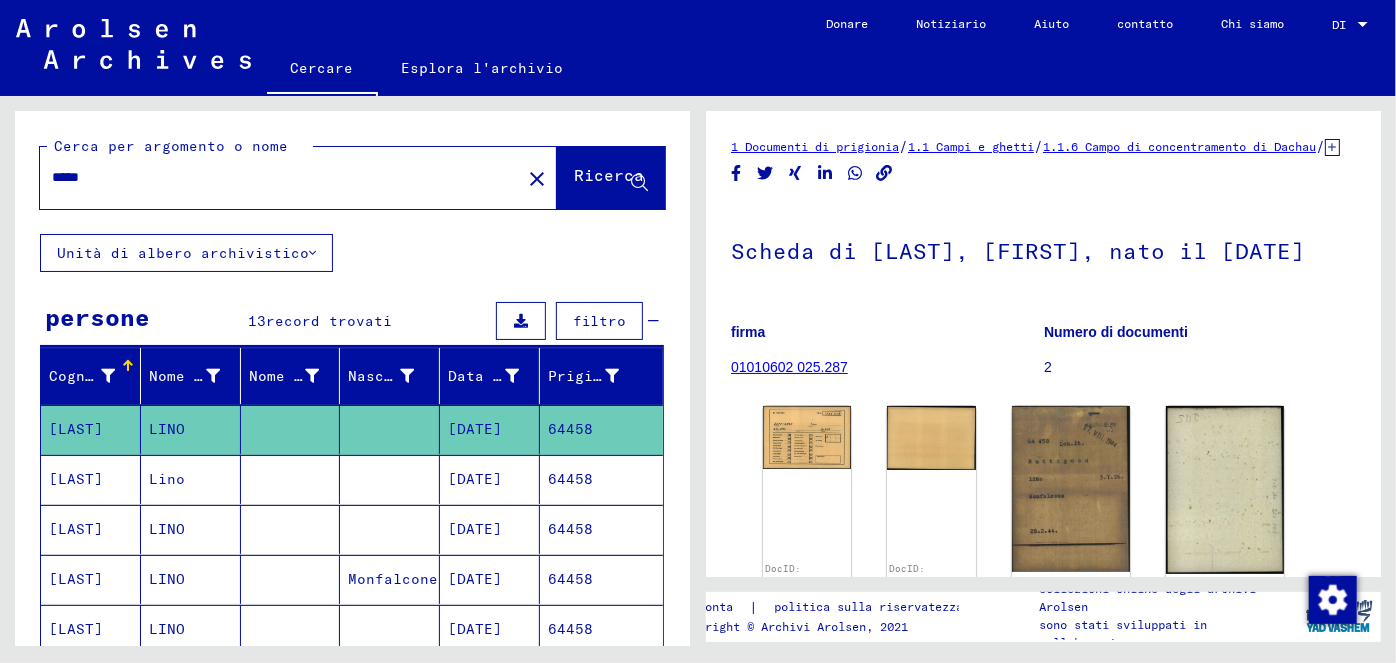 click on "[DATE]" at bounding box center [475, 529] 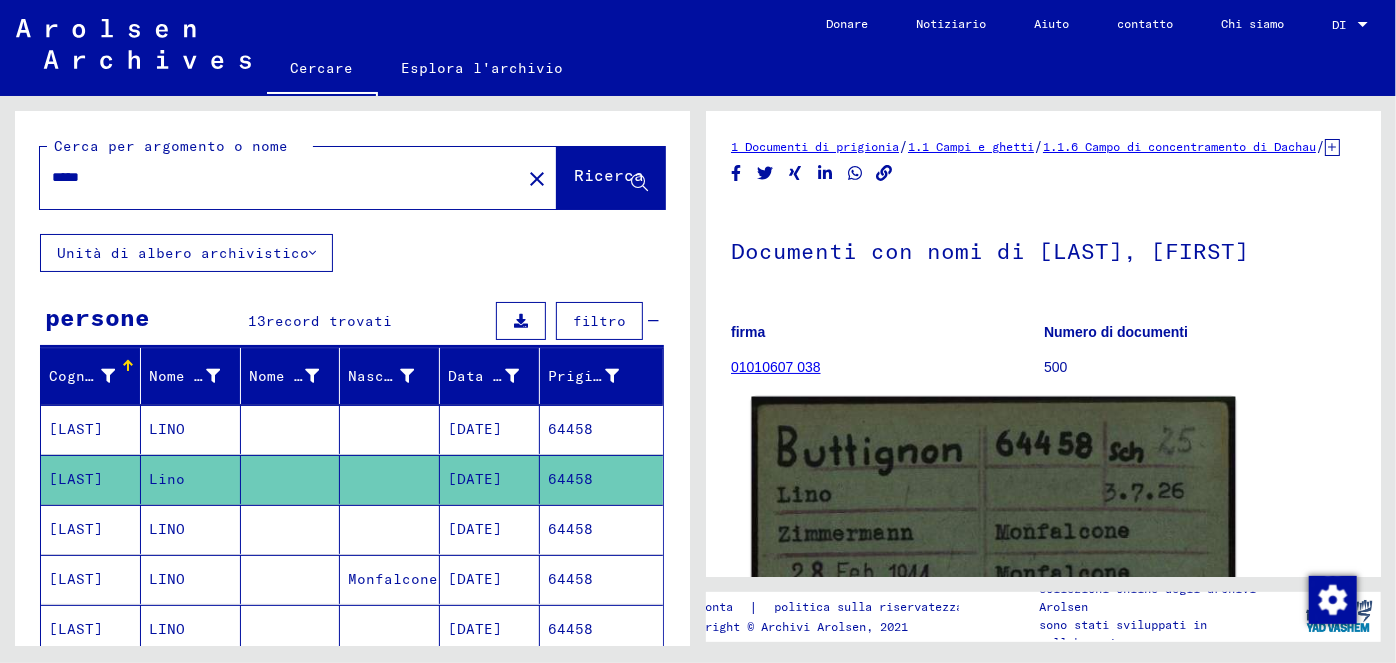 scroll, scrollTop: 0, scrollLeft: 0, axis: both 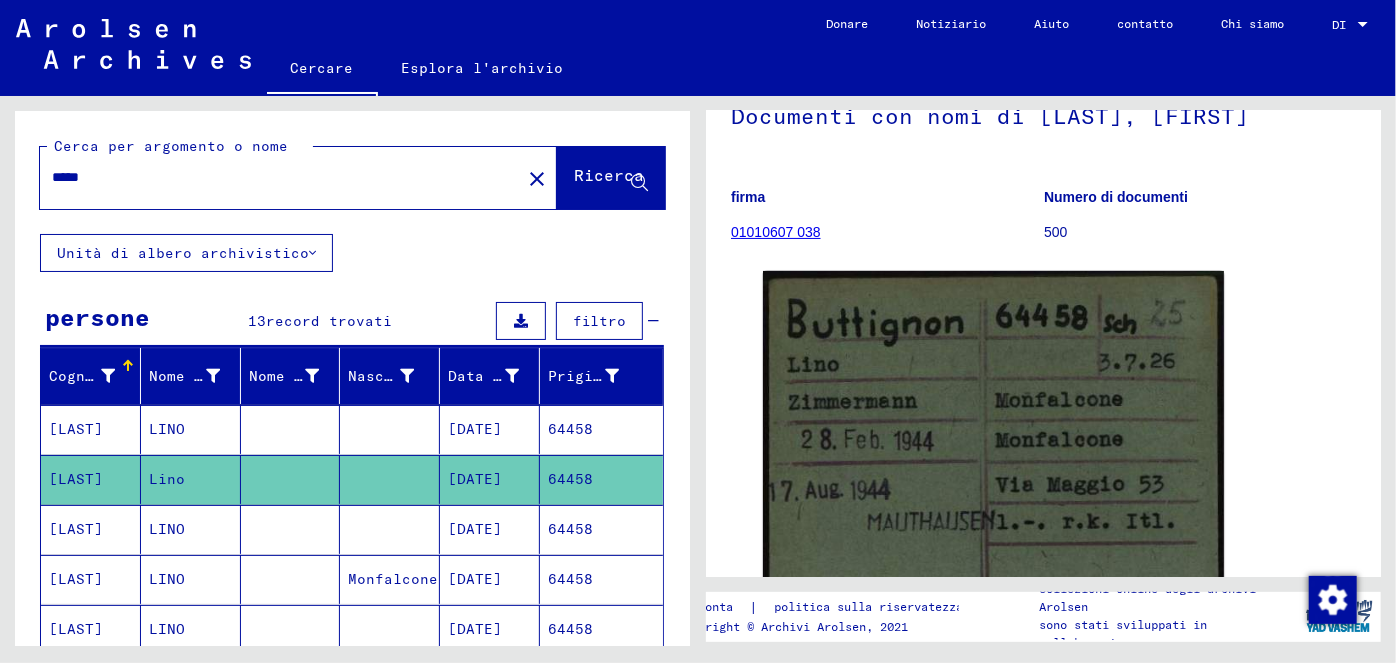 click on "[DATE]" at bounding box center (475, 579) 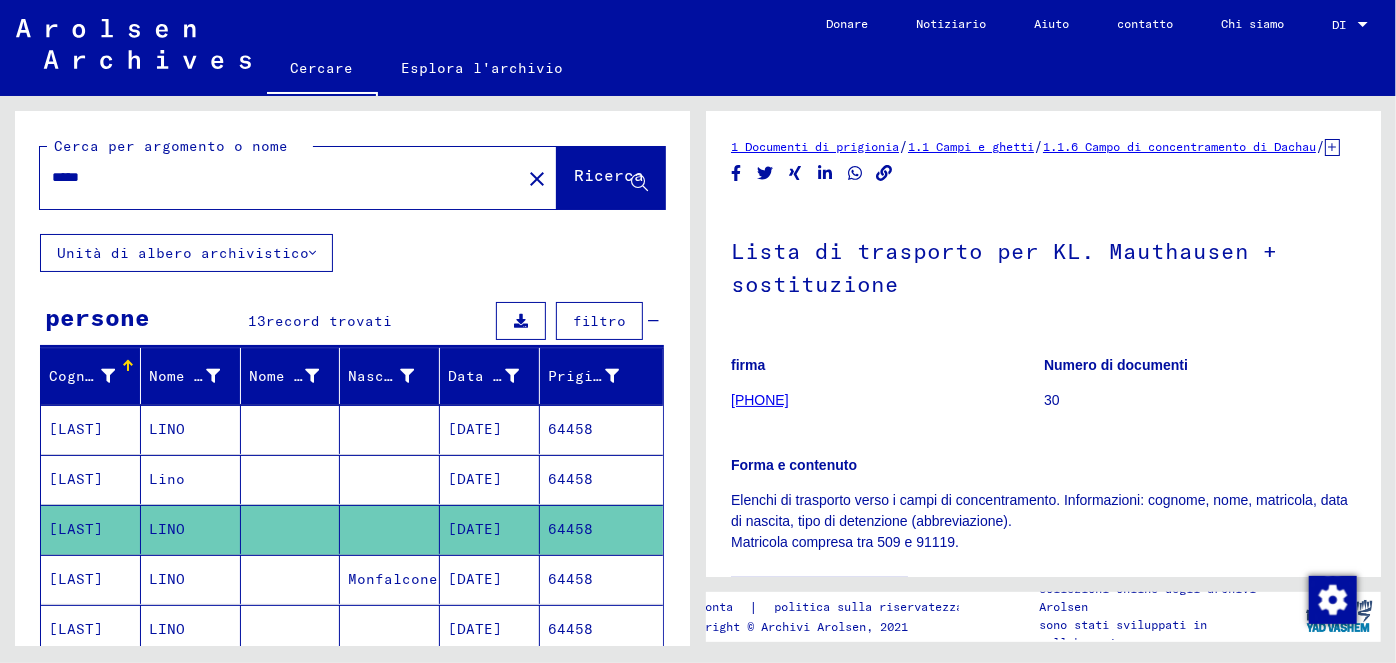 scroll, scrollTop: 0, scrollLeft: 0, axis: both 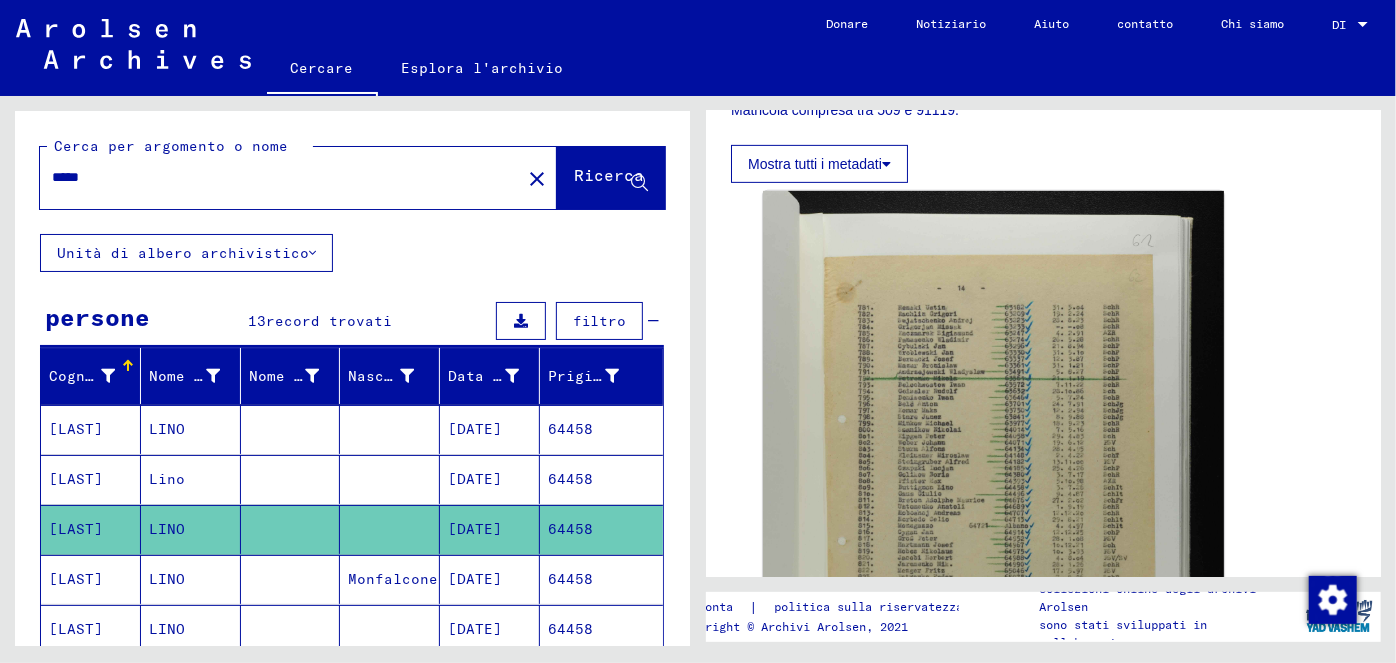 click on "[DATE]" at bounding box center [475, 629] 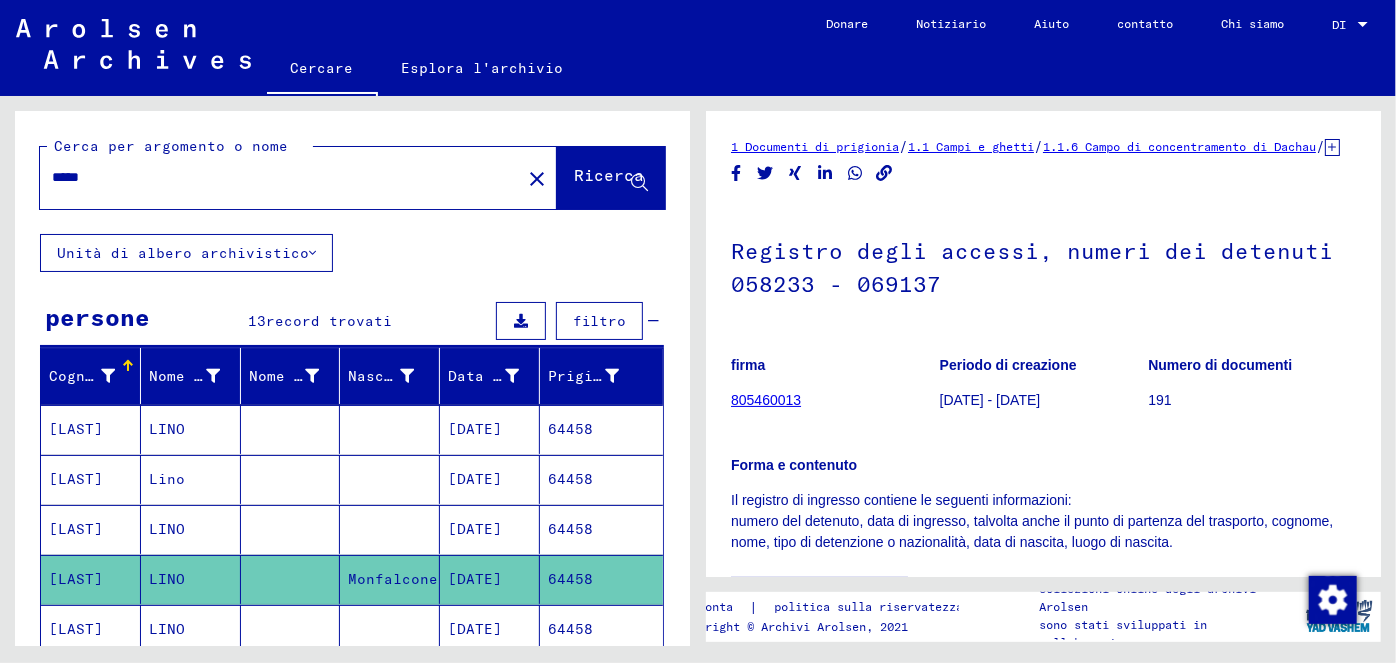 scroll, scrollTop: 0, scrollLeft: 0, axis: both 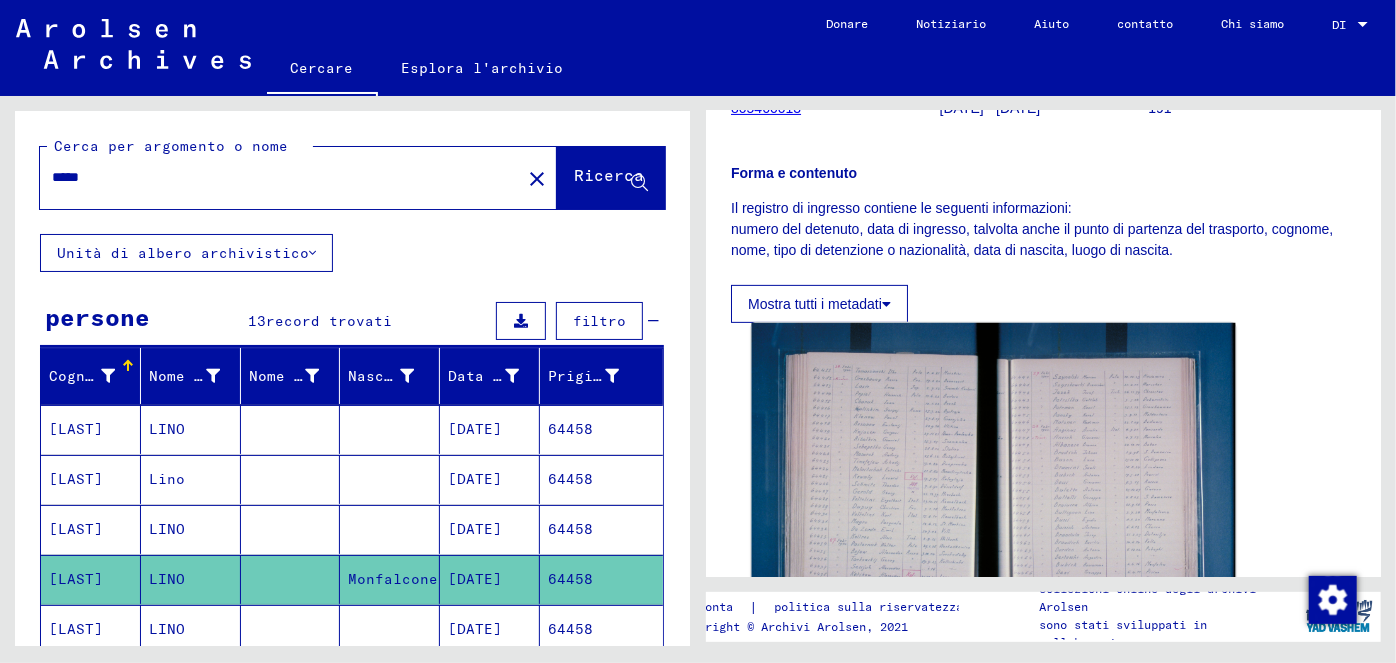 click 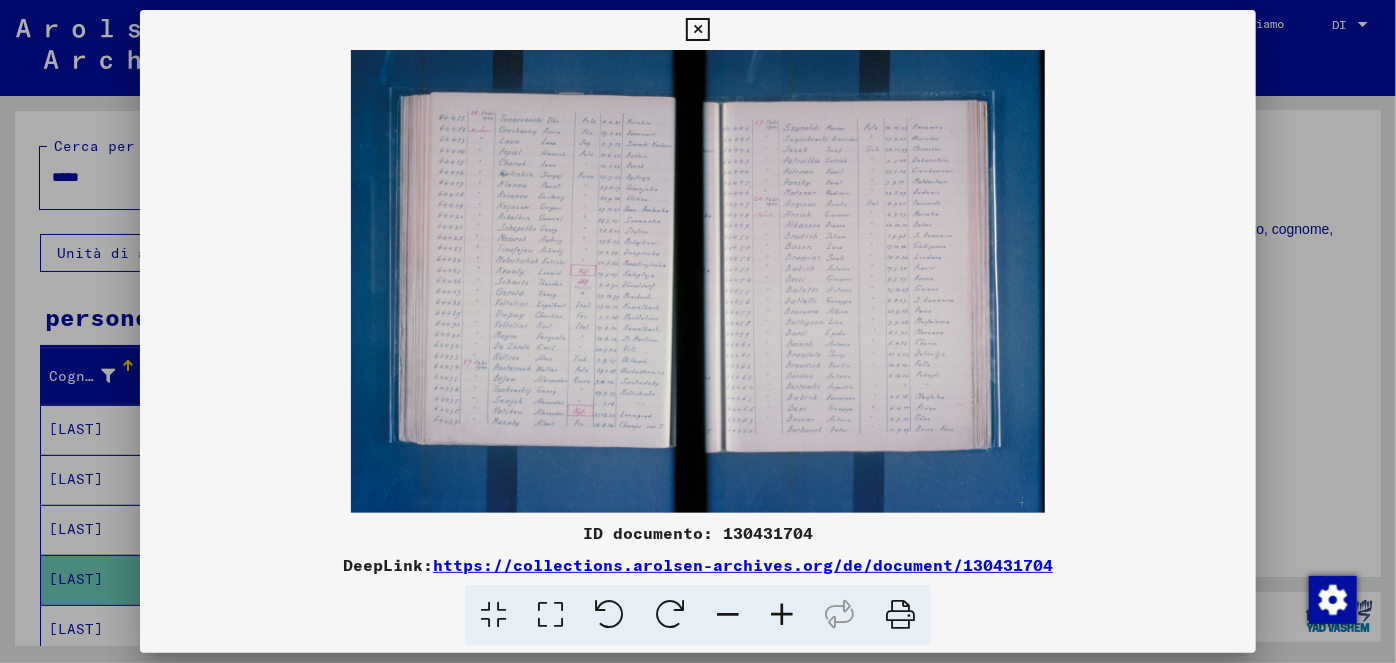 click at bounding box center (782, 615) 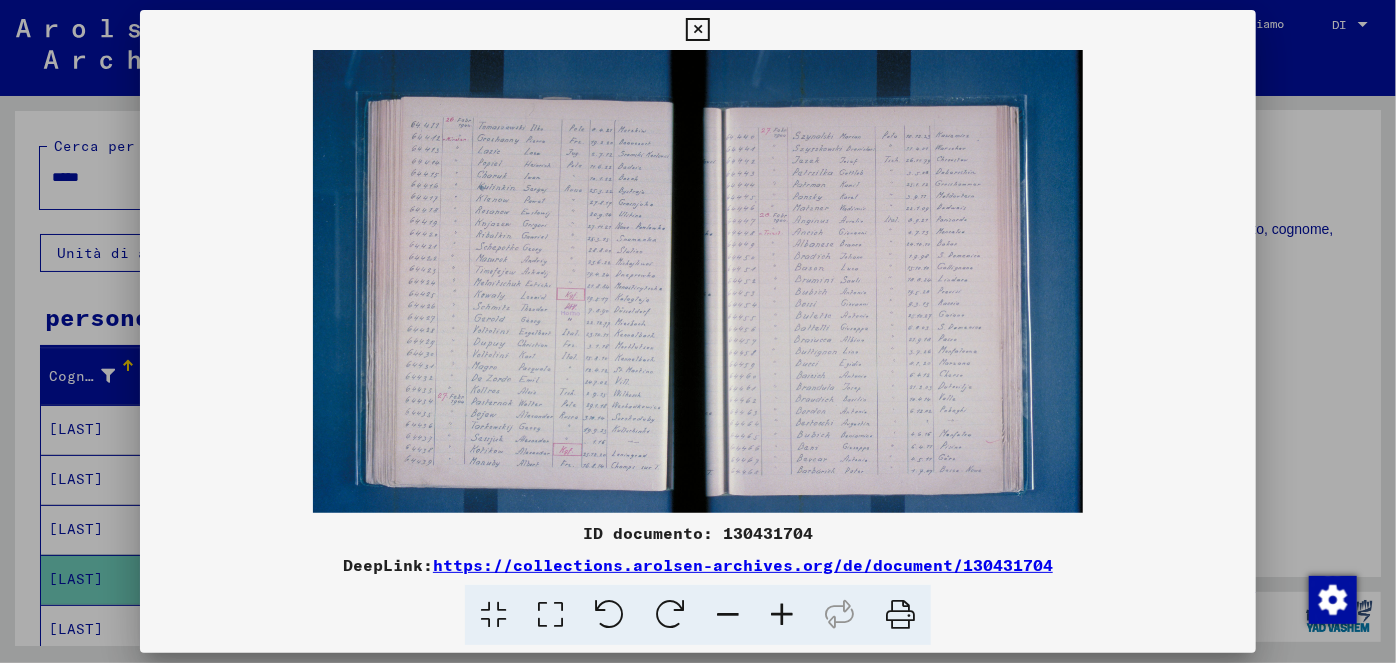 click at bounding box center [782, 615] 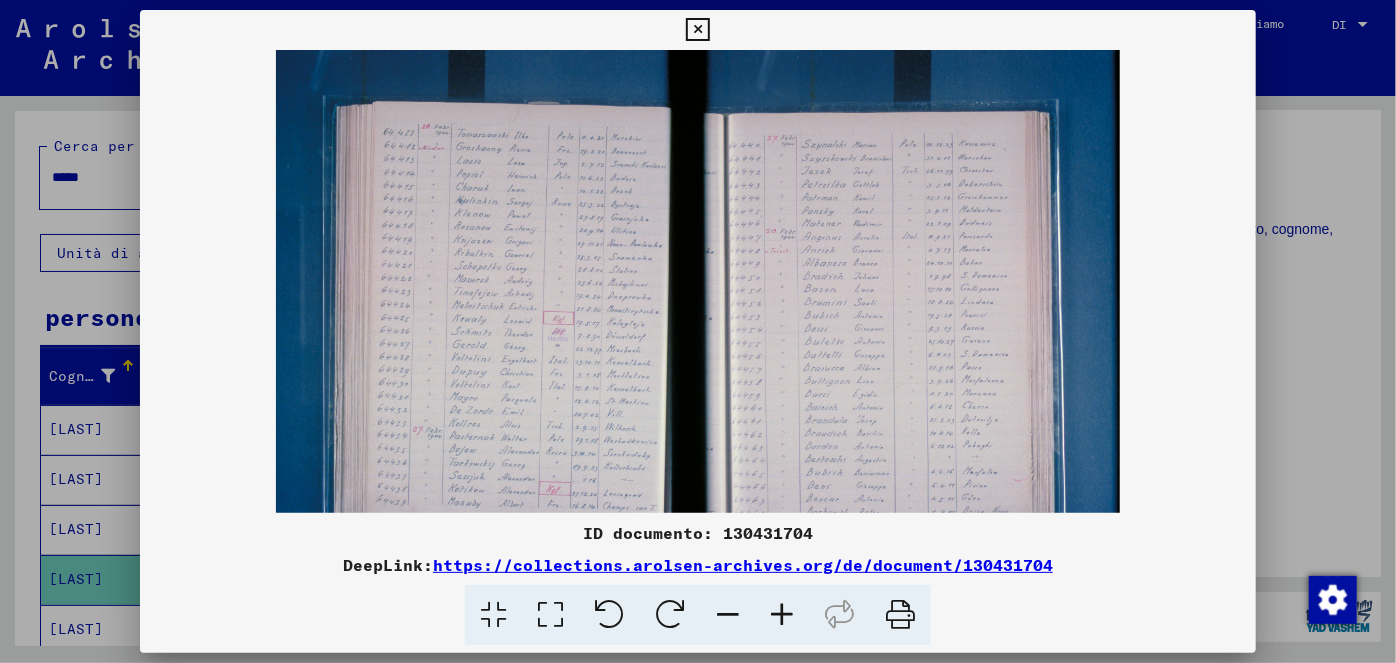 click at bounding box center (782, 615) 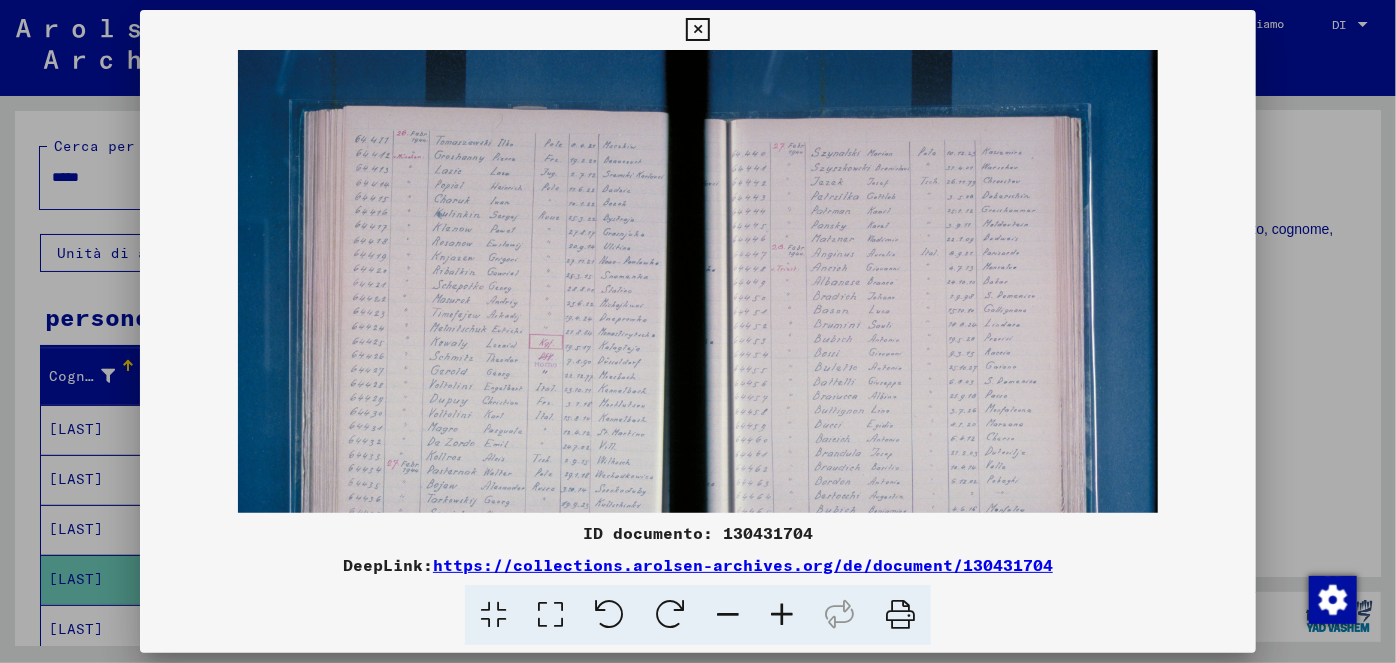 click at bounding box center [782, 615] 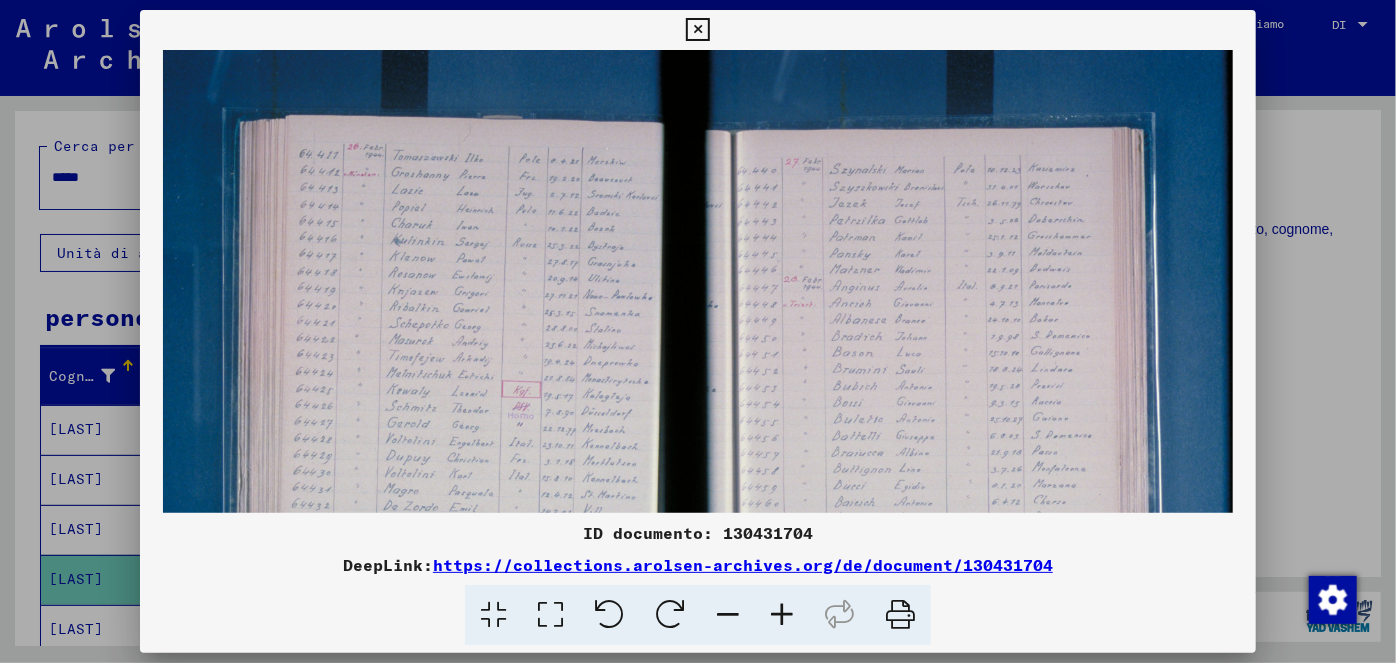 click at bounding box center [782, 615] 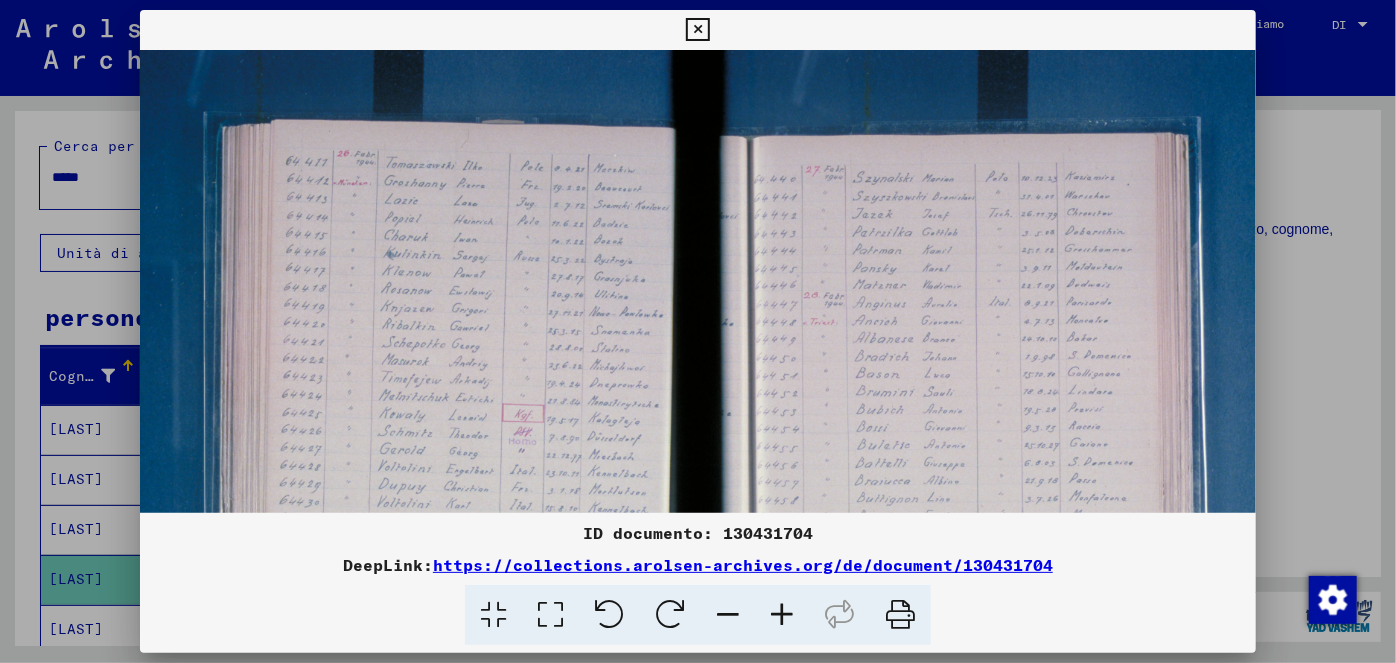 click at bounding box center (782, 615) 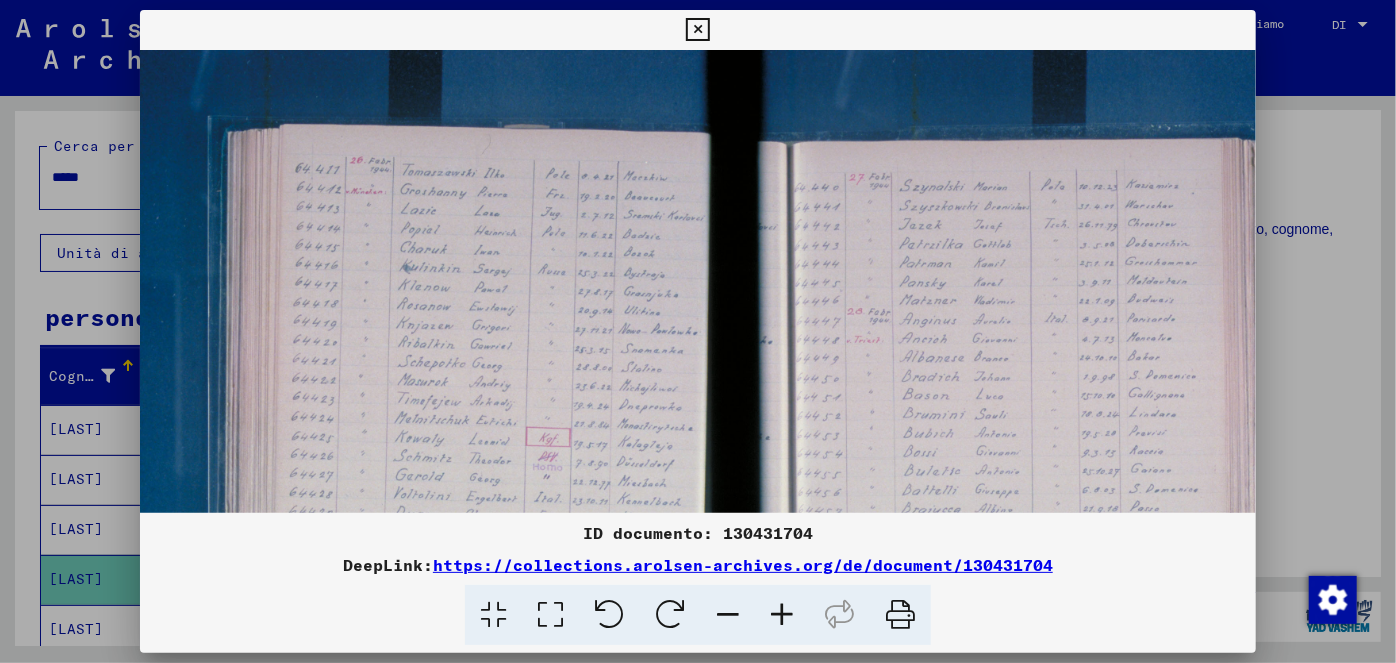 click at bounding box center [782, 615] 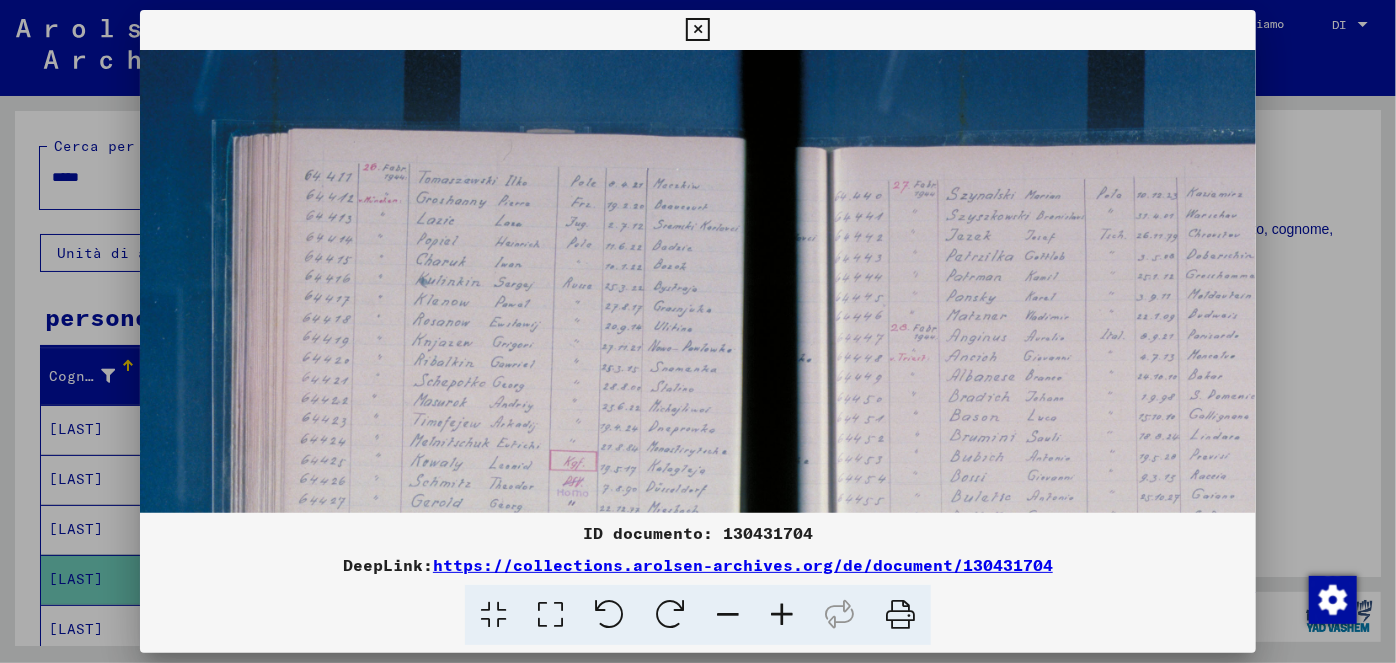 click at bounding box center (782, 615) 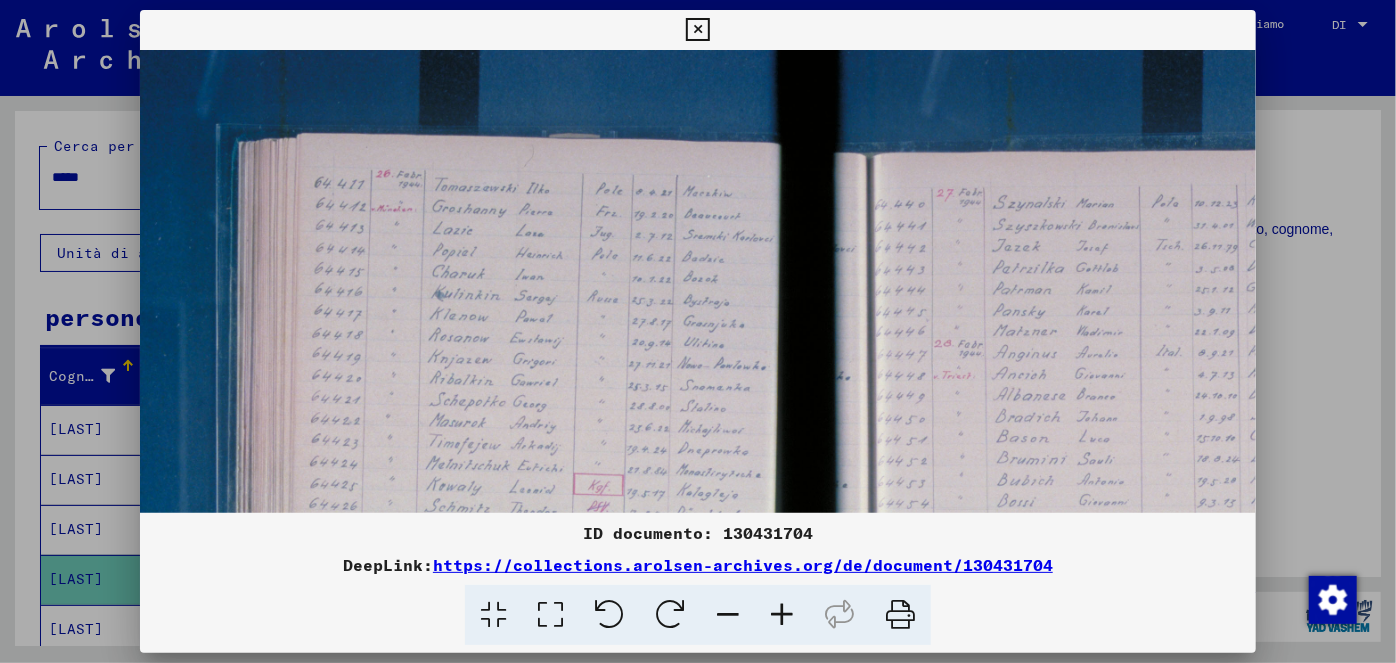 click at bounding box center (782, 615) 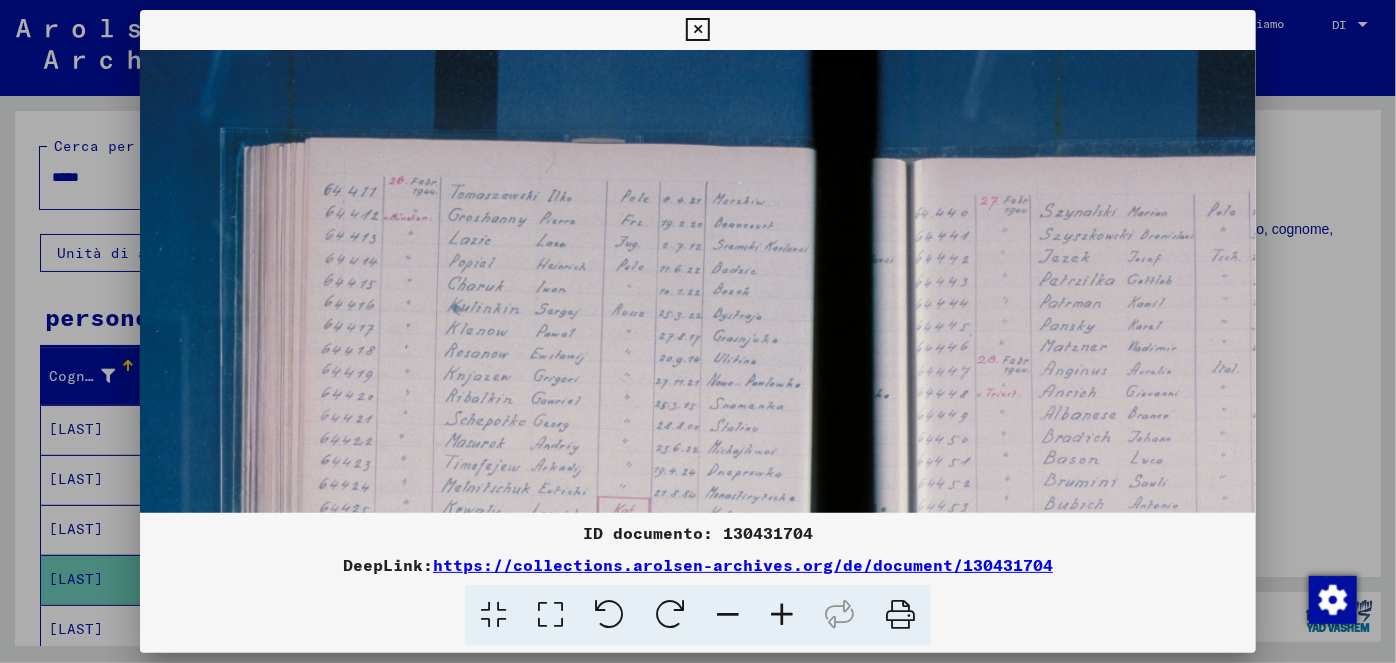 click at bounding box center (782, 615) 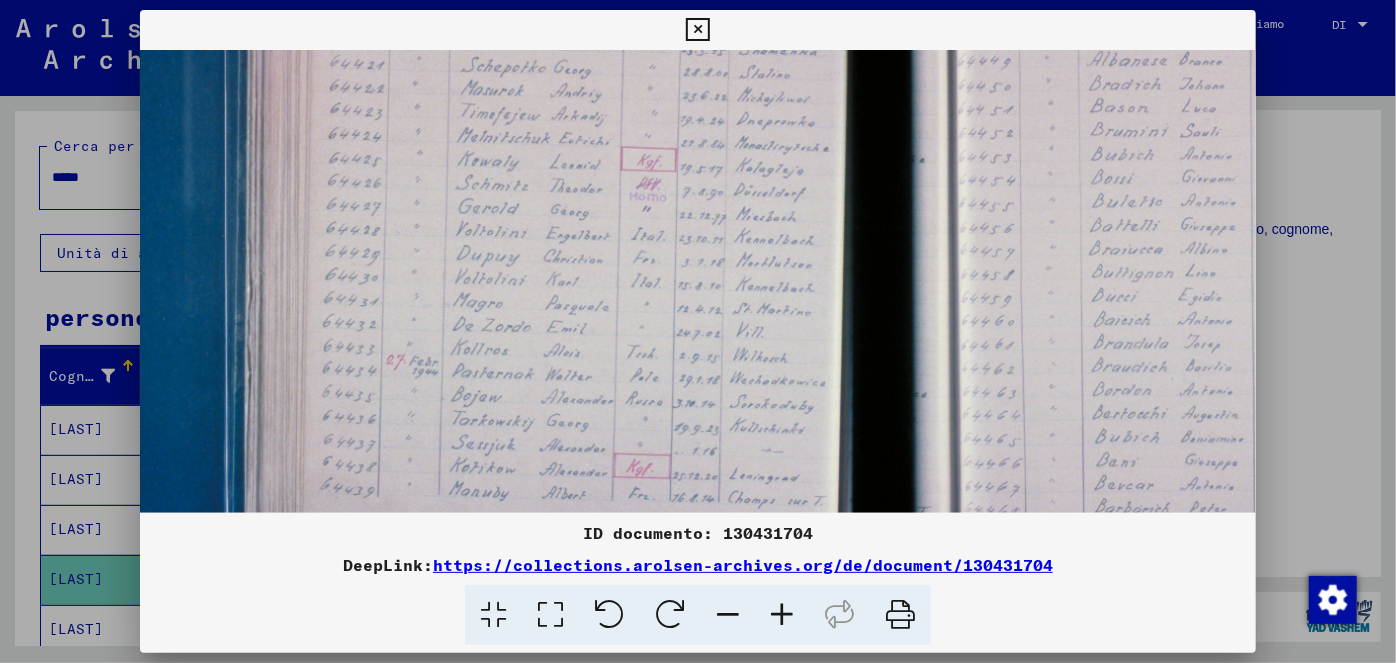 scroll, scrollTop: 380, scrollLeft: 0, axis: vertical 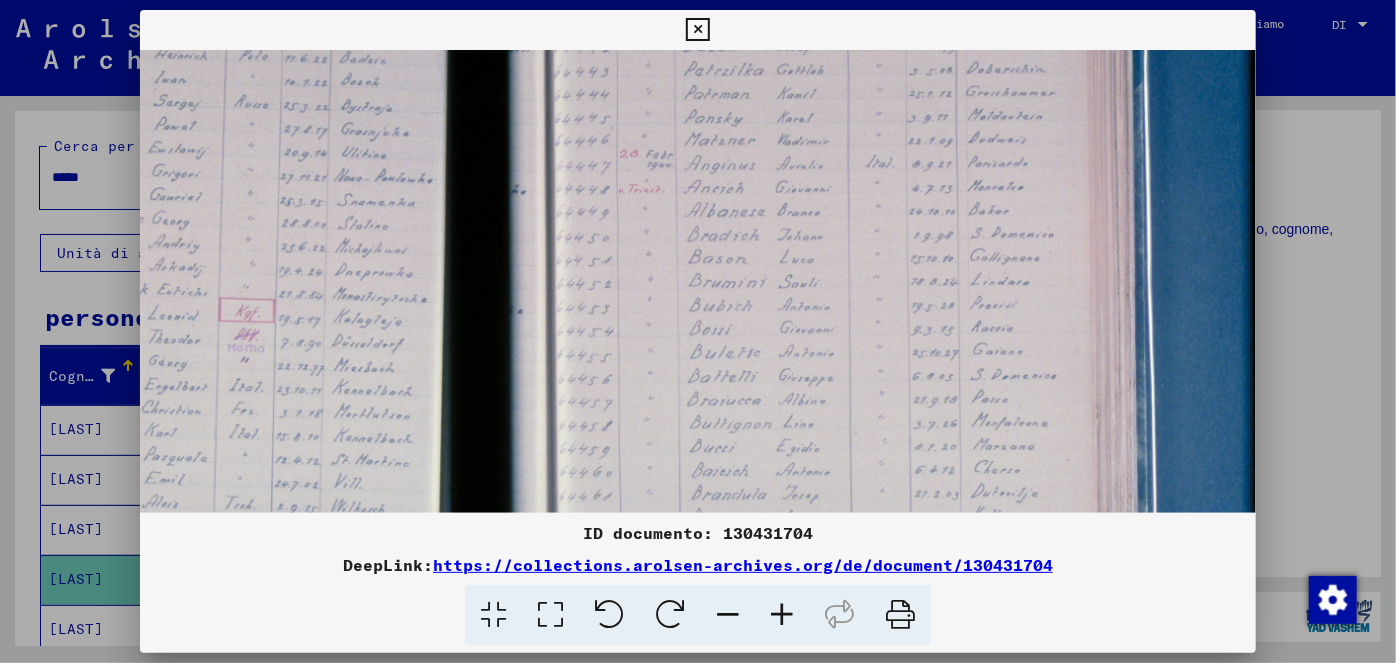 drag, startPoint x: 634, startPoint y: 433, endPoint x: 360, endPoint y: 201, distance: 359.02646 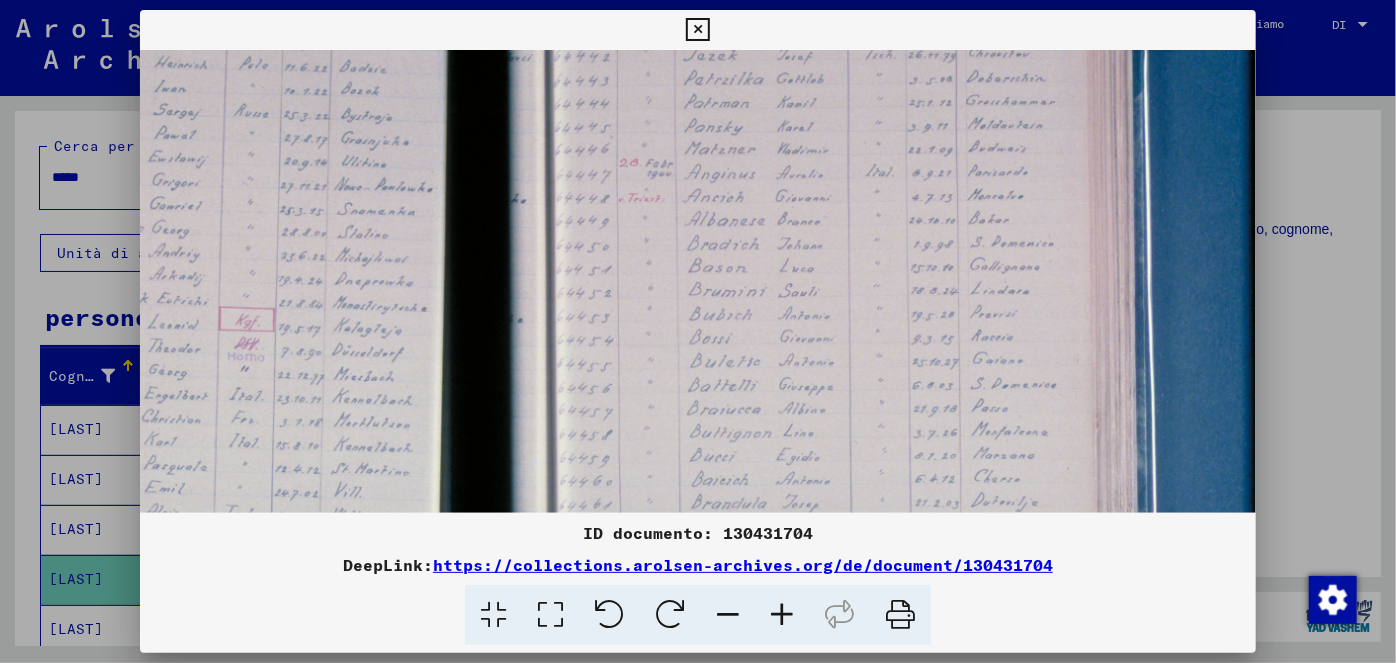 drag, startPoint x: 769, startPoint y: 19, endPoint x: 762, endPoint y: 102, distance: 83.294655 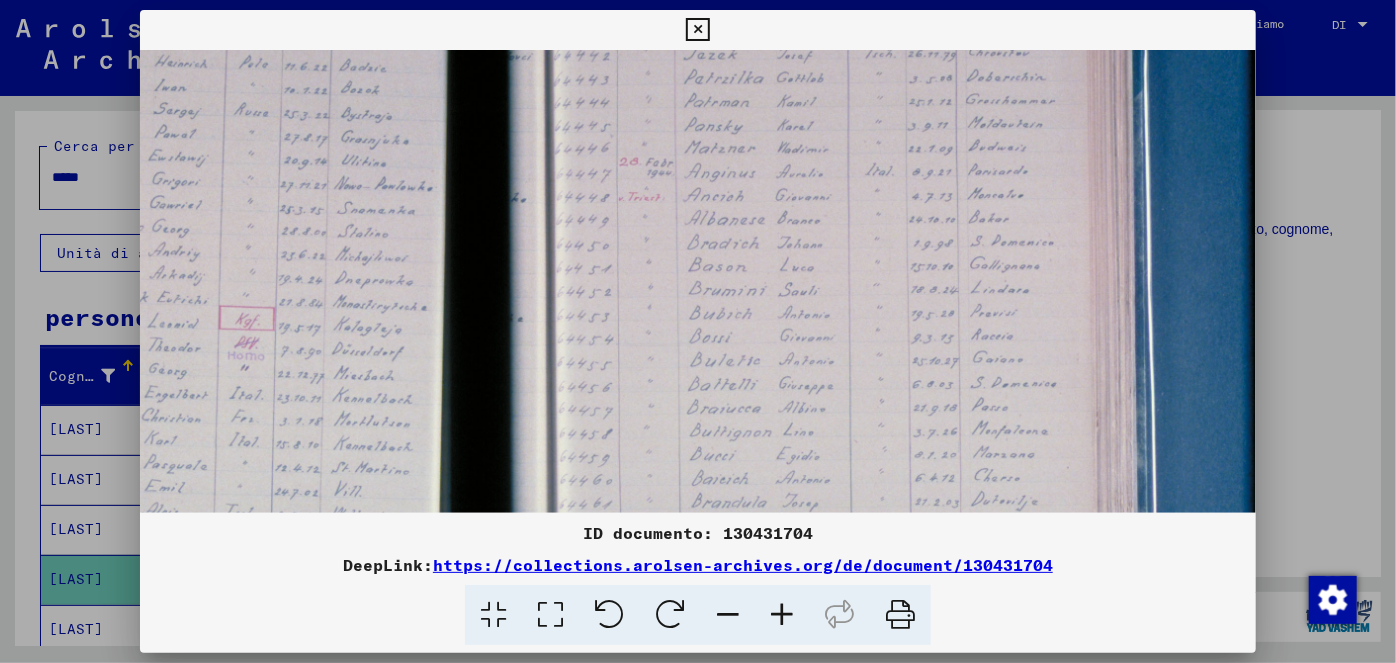 click at bounding box center [498, 342] 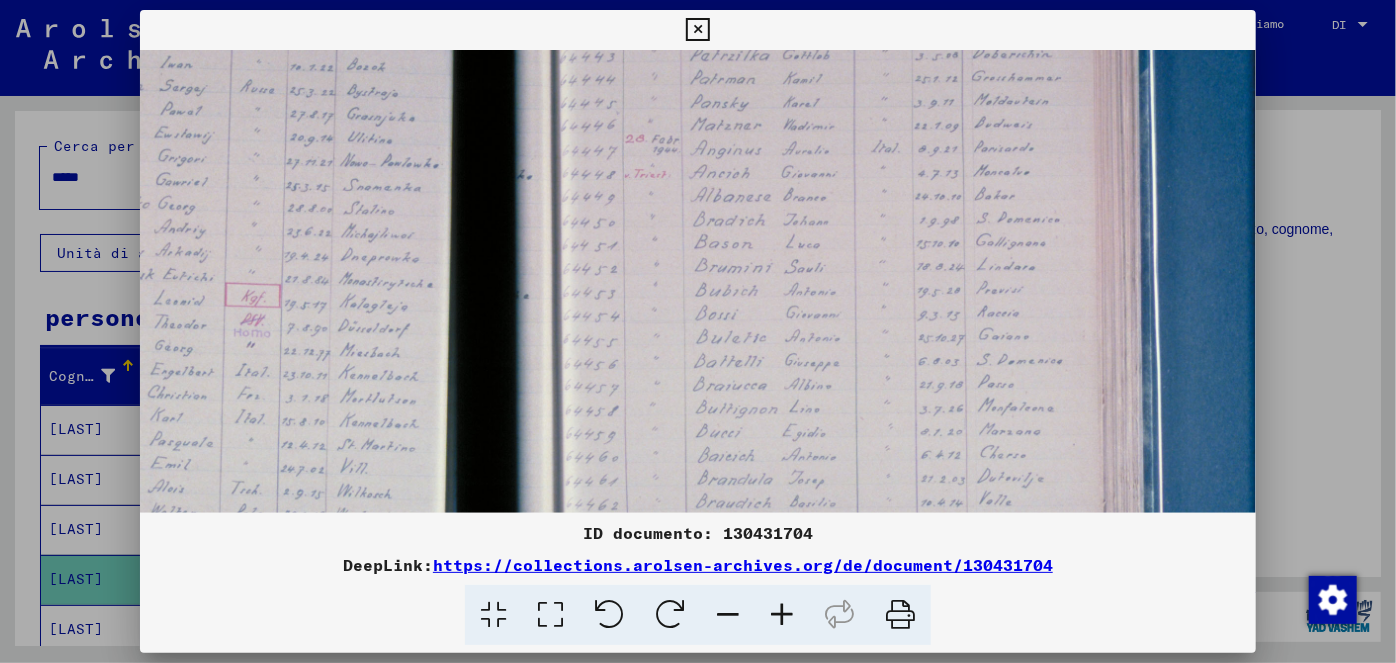 scroll, scrollTop: 238, scrollLeft: 397, axis: both 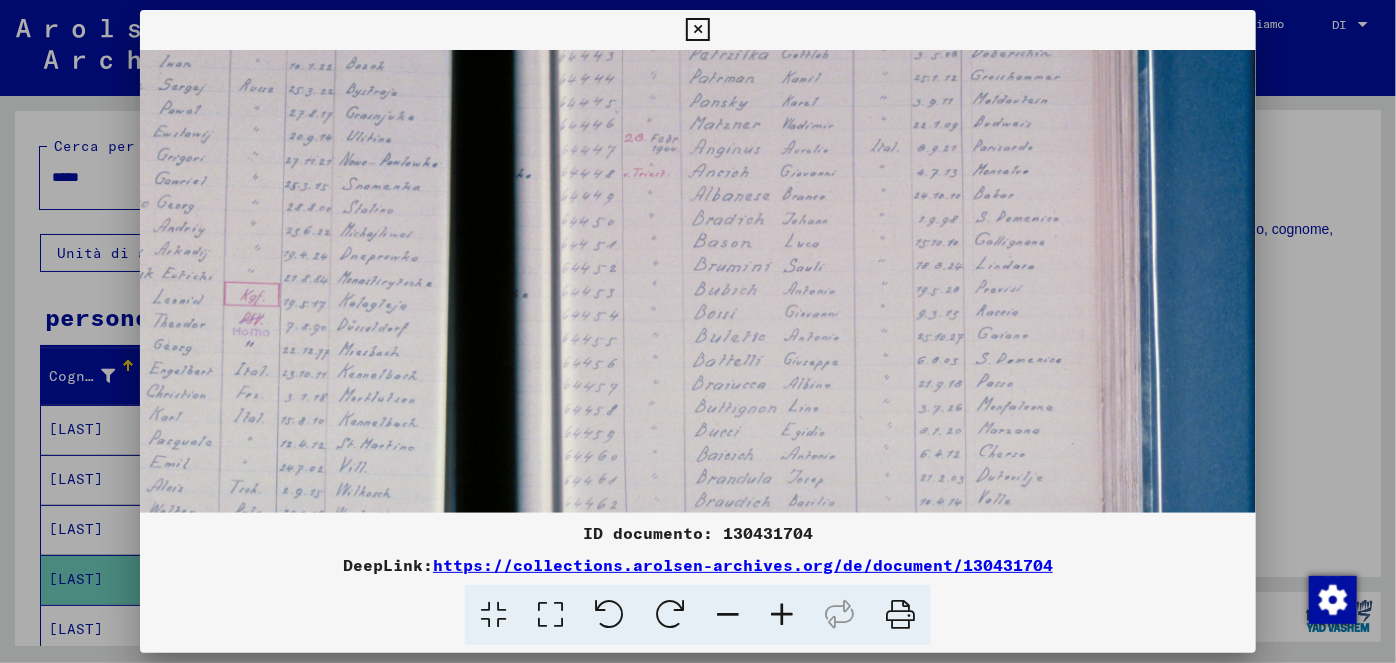 drag, startPoint x: 866, startPoint y: 281, endPoint x: 872, endPoint y: 256, distance: 25.70992 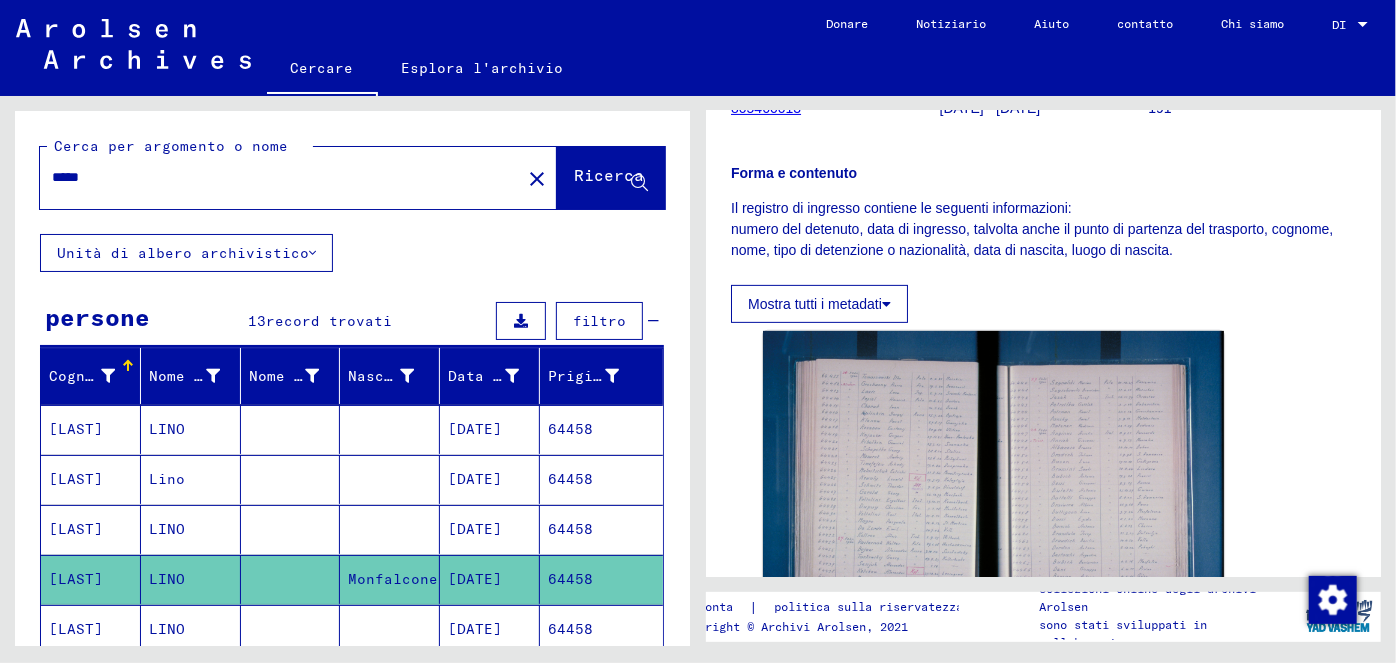 drag, startPoint x: 97, startPoint y: 178, endPoint x: 49, endPoint y: 176, distance: 48.04165 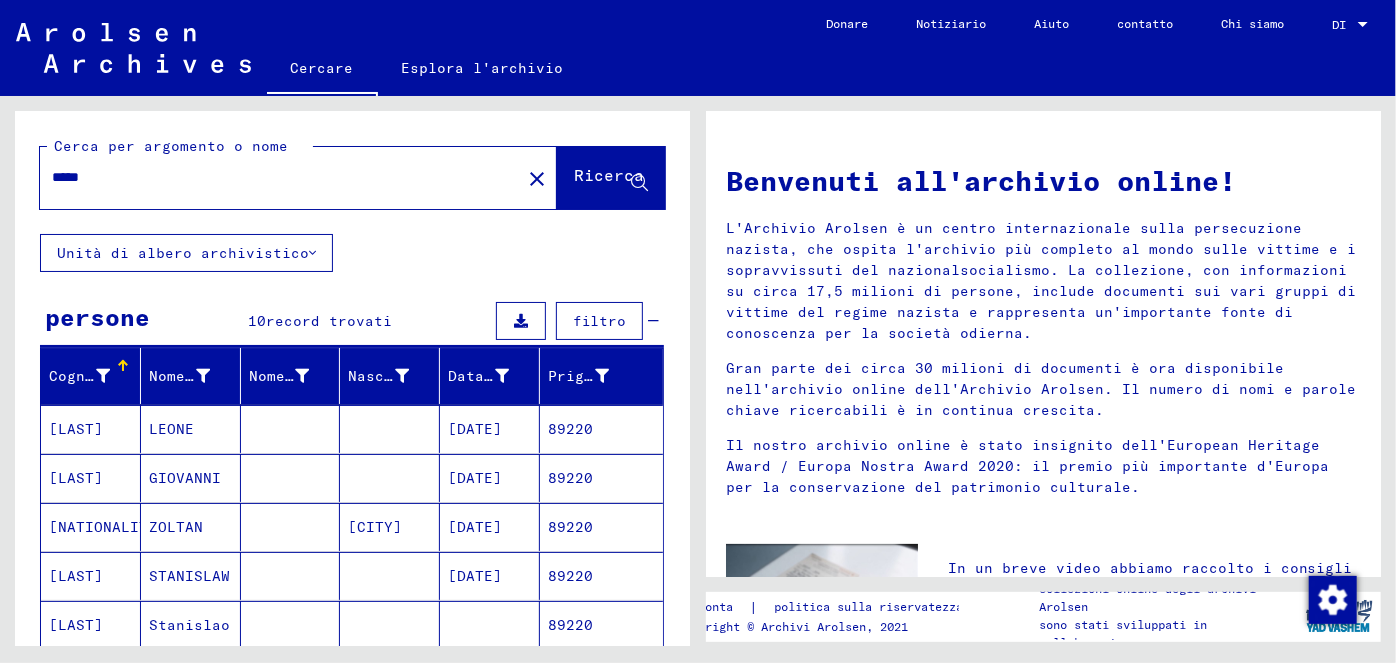 click on "[DATE]" at bounding box center (475, 527) 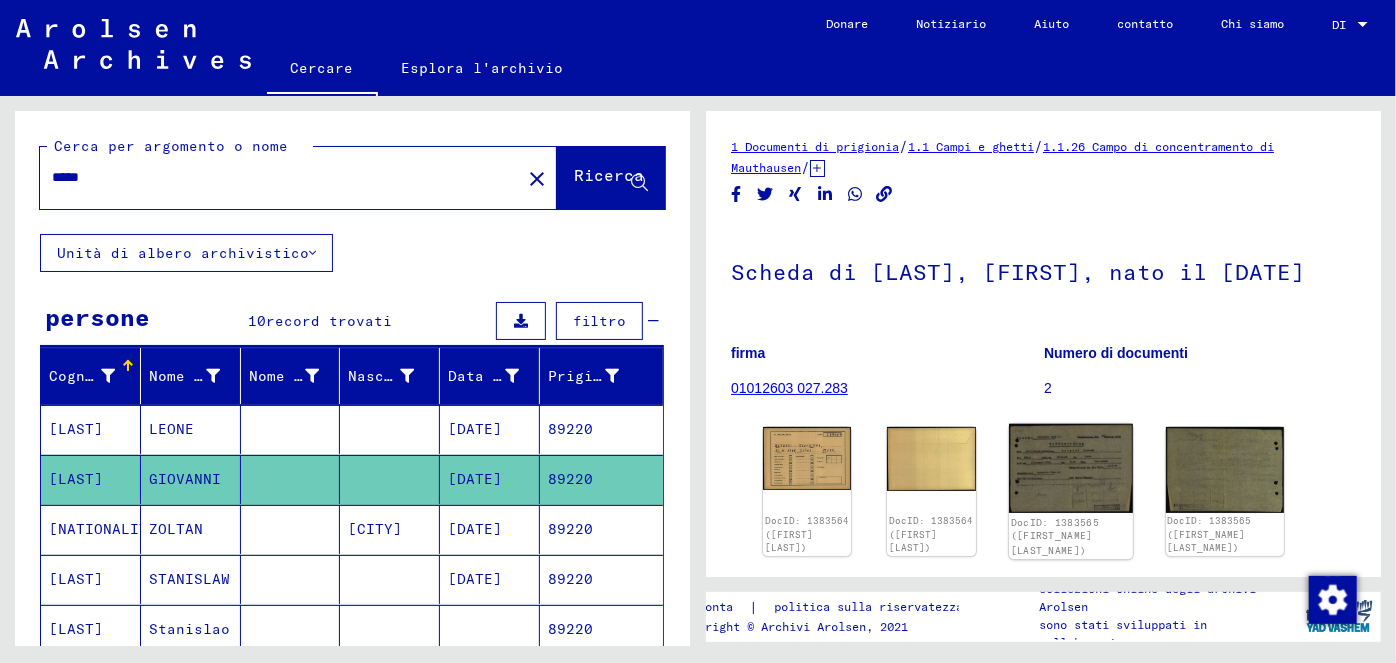 scroll, scrollTop: 0, scrollLeft: 0, axis: both 